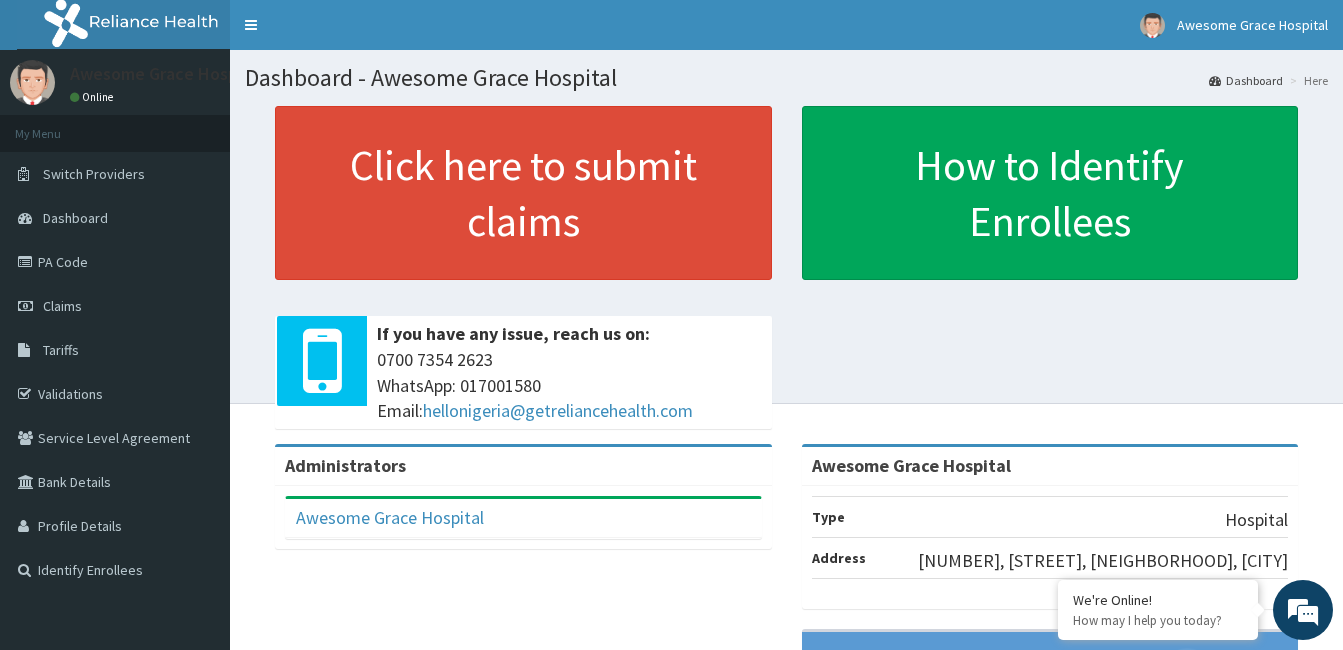scroll, scrollTop: 0, scrollLeft: 0, axis: both 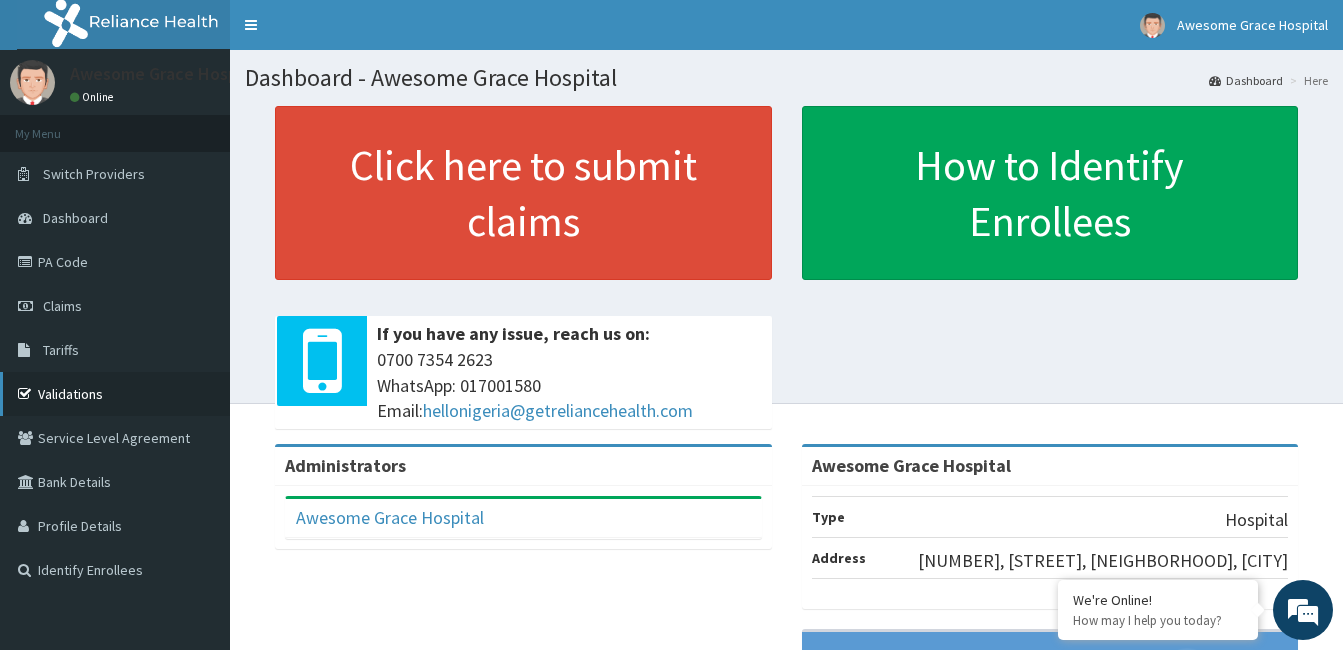 click on "Validations" at bounding box center (115, 394) 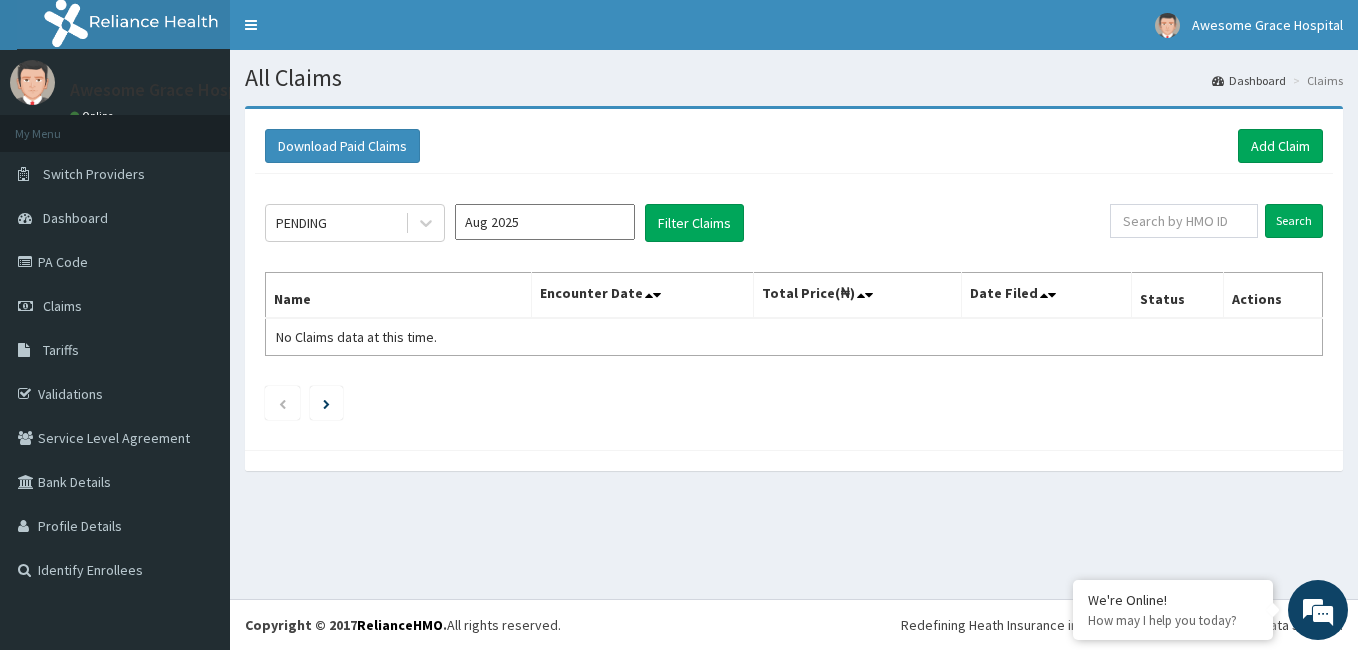 scroll, scrollTop: 0, scrollLeft: 0, axis: both 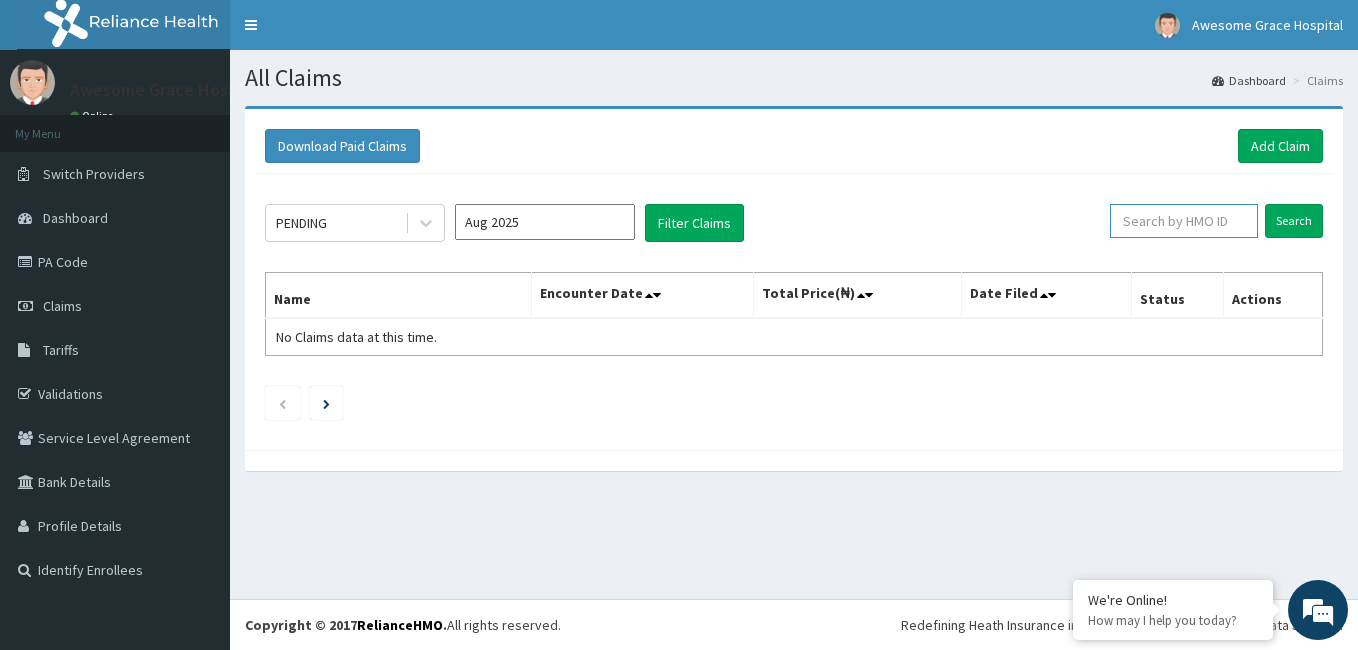 click at bounding box center [1184, 221] 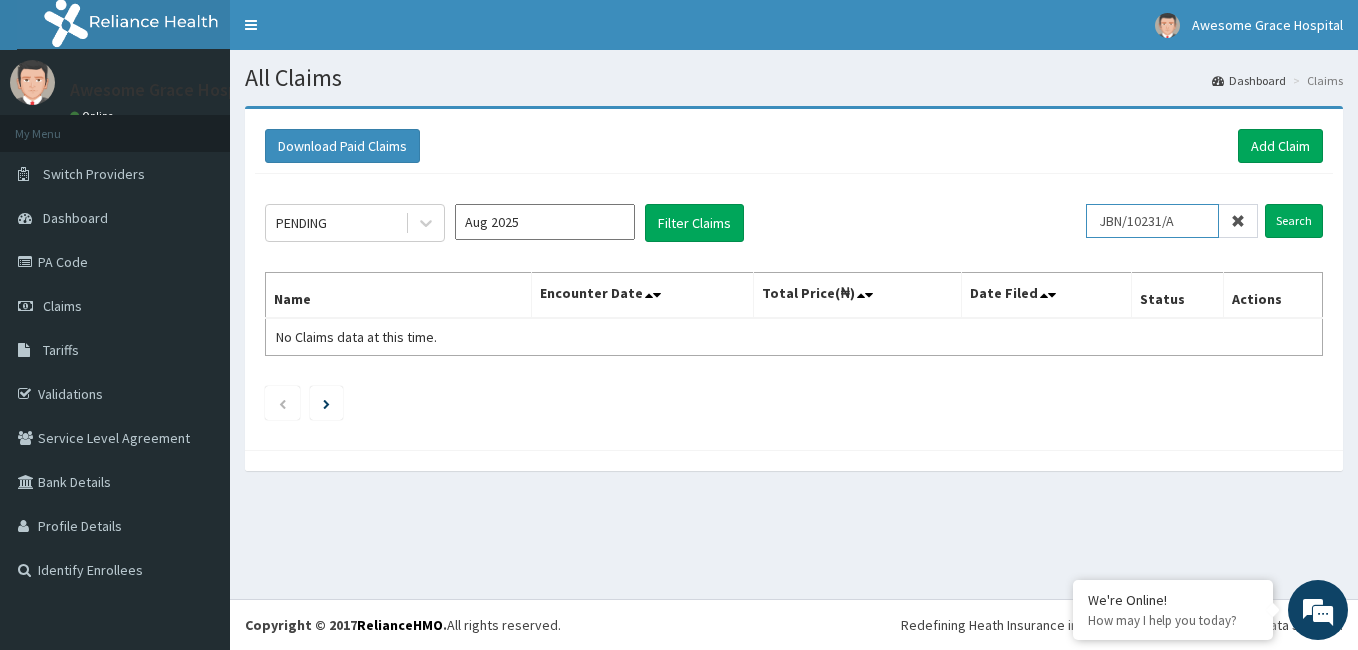 scroll, scrollTop: 0, scrollLeft: 0, axis: both 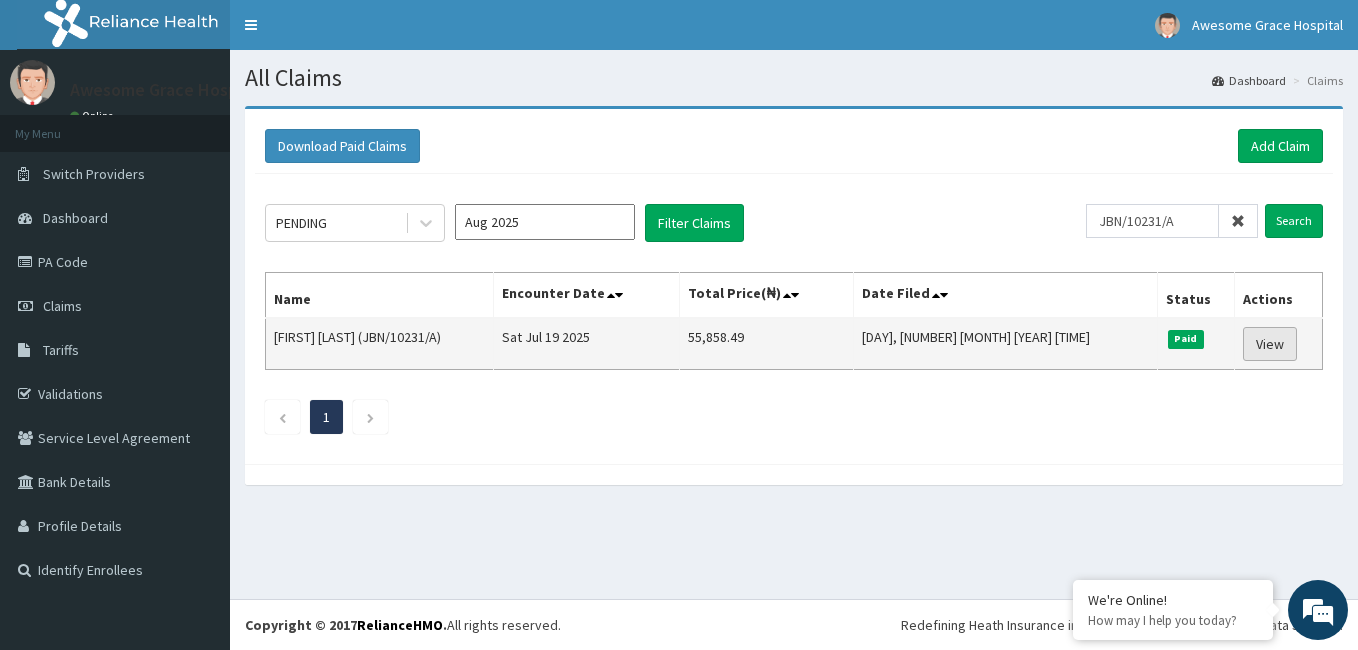 click on "View" at bounding box center [1270, 344] 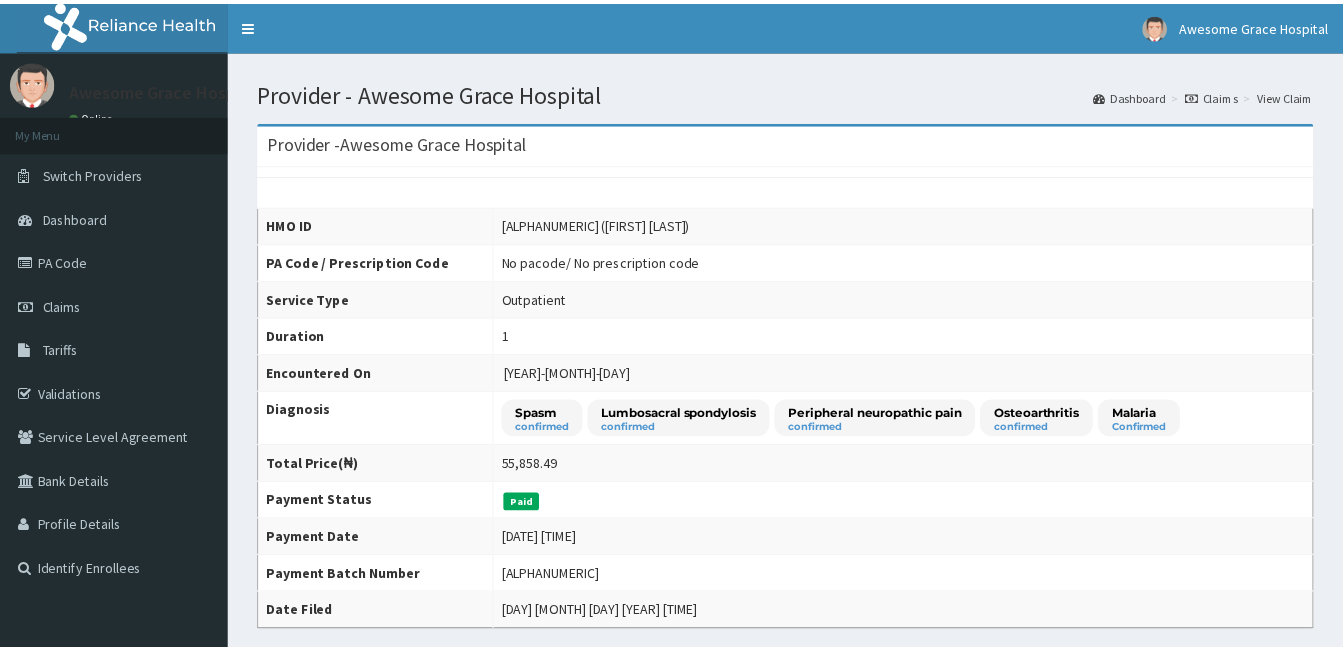 scroll, scrollTop: 0, scrollLeft: 0, axis: both 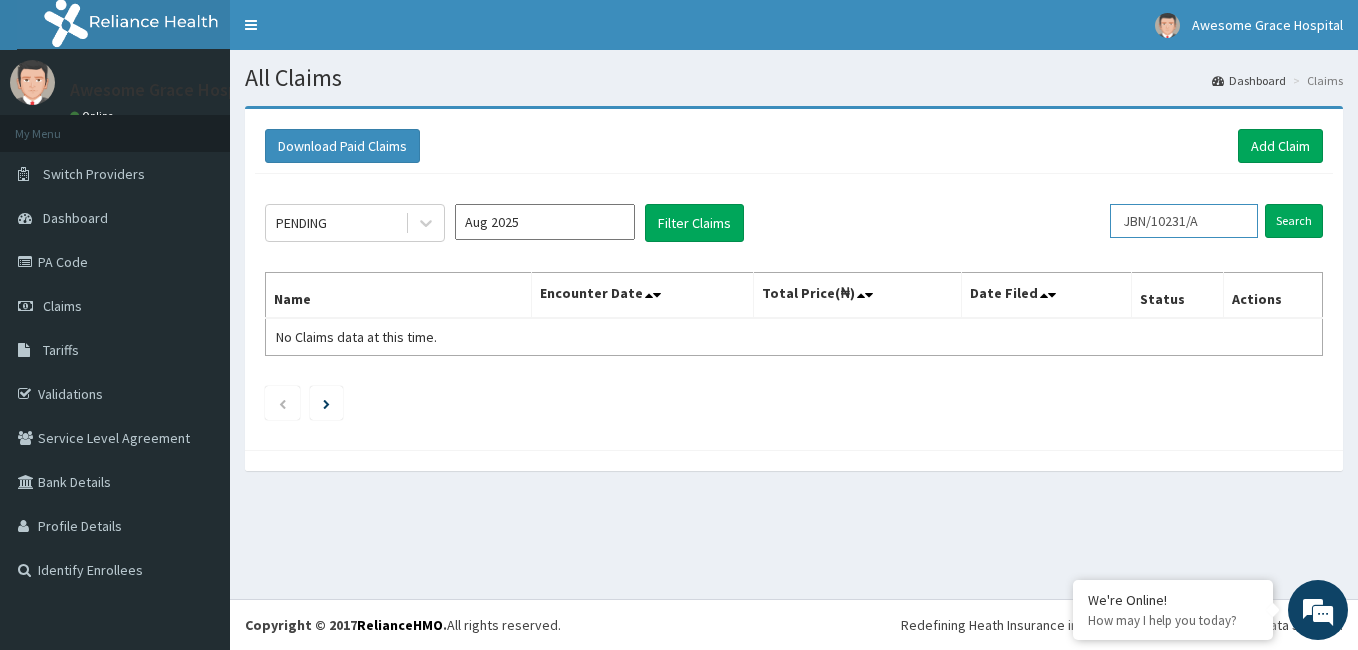 click on "JBN/10231/A" at bounding box center [1184, 221] 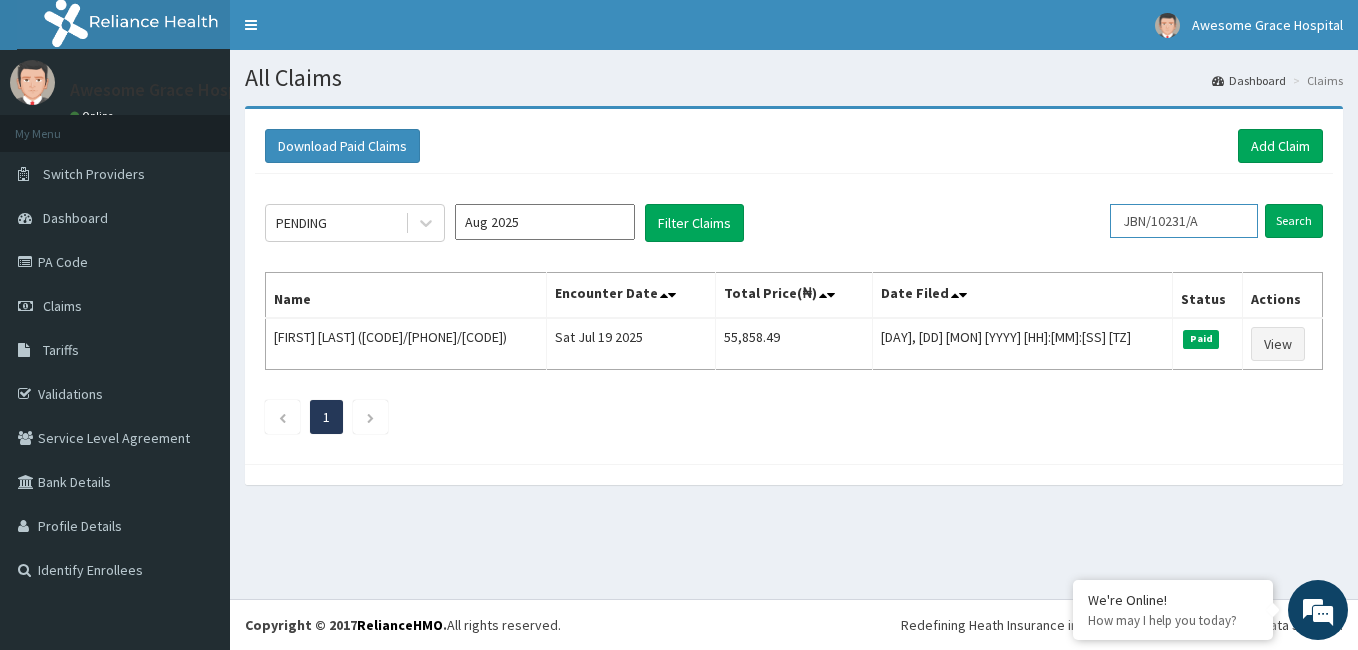 click on "JBN/10231/A" at bounding box center (1184, 221) 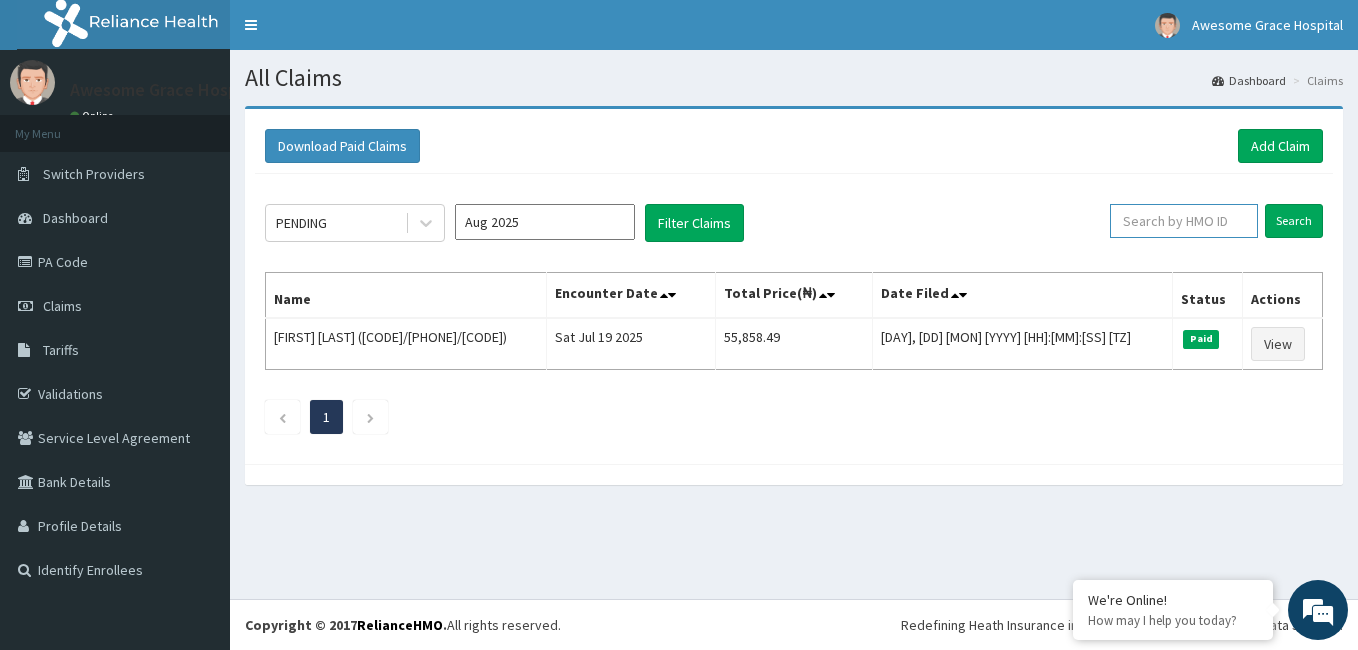 type 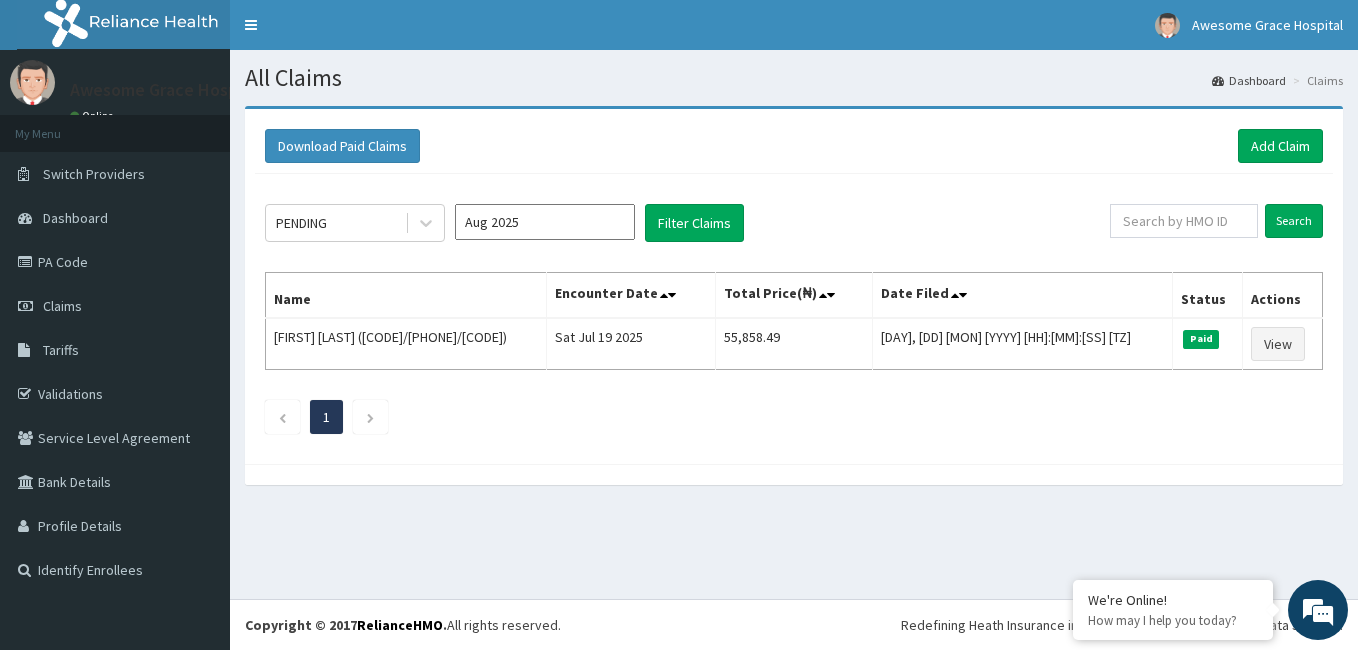 click on "PENDING Aug 2025 Filter Claims" at bounding box center [687, 223] 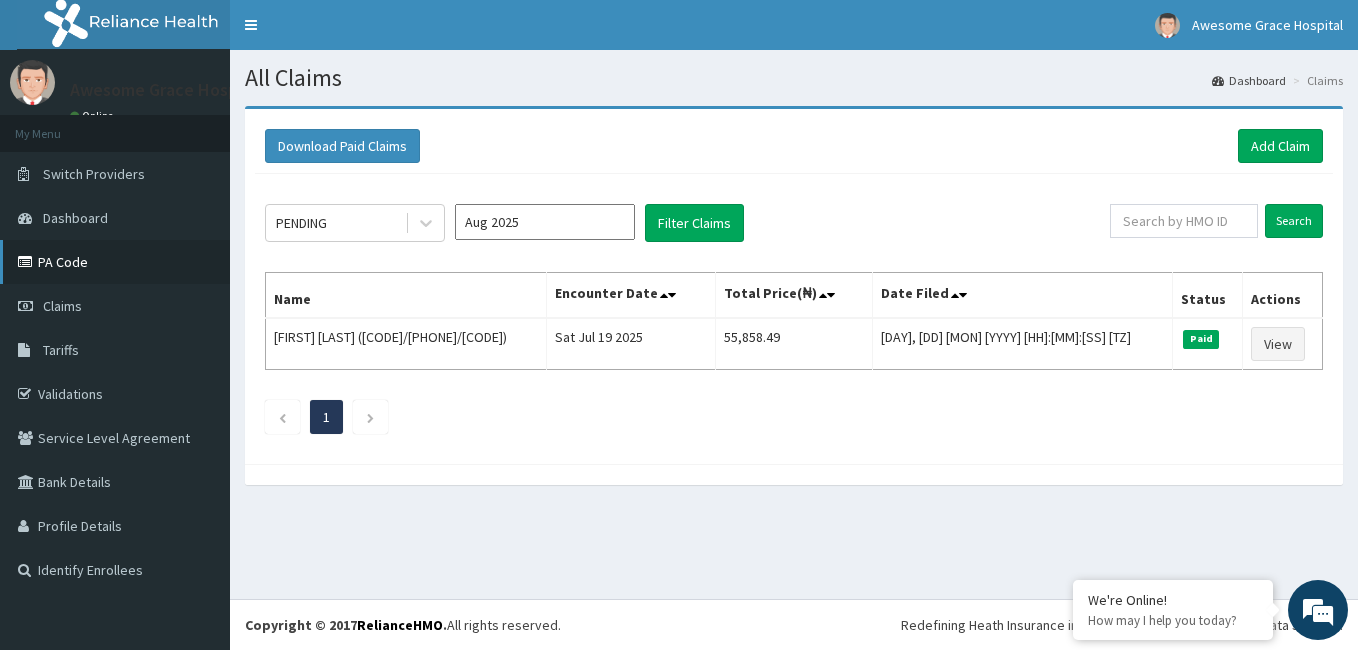 click on "PA Code" at bounding box center [115, 262] 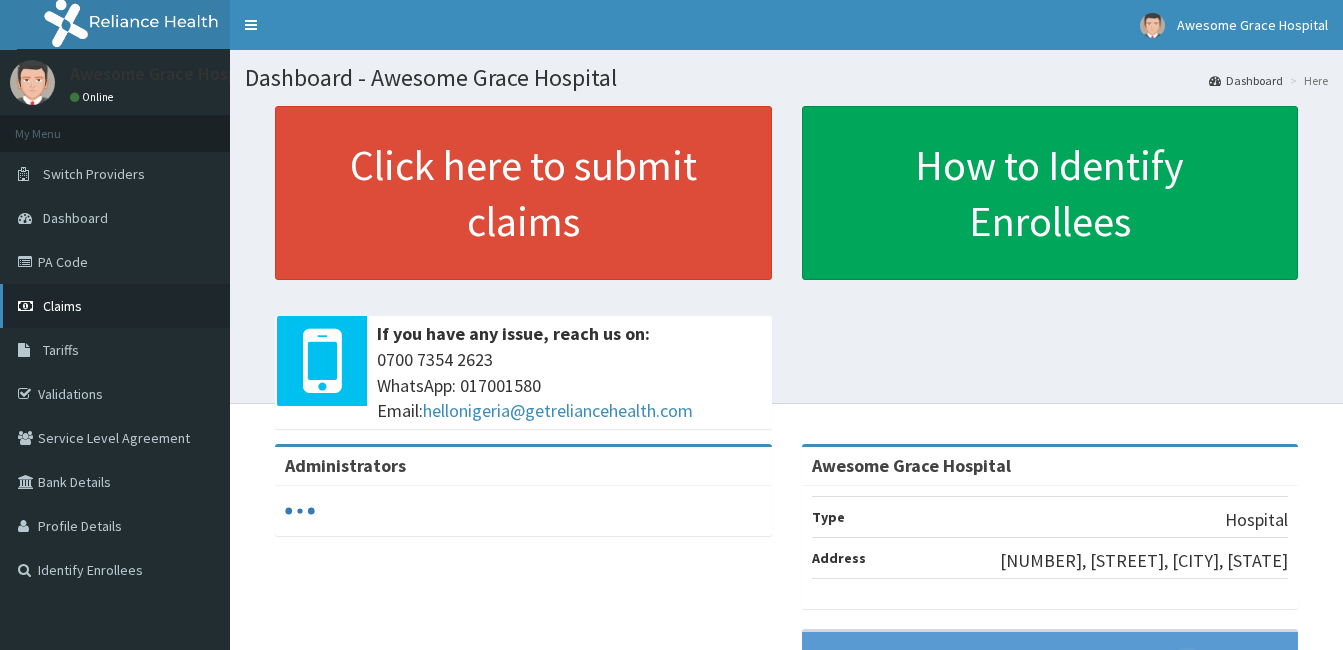 scroll, scrollTop: 0, scrollLeft: 0, axis: both 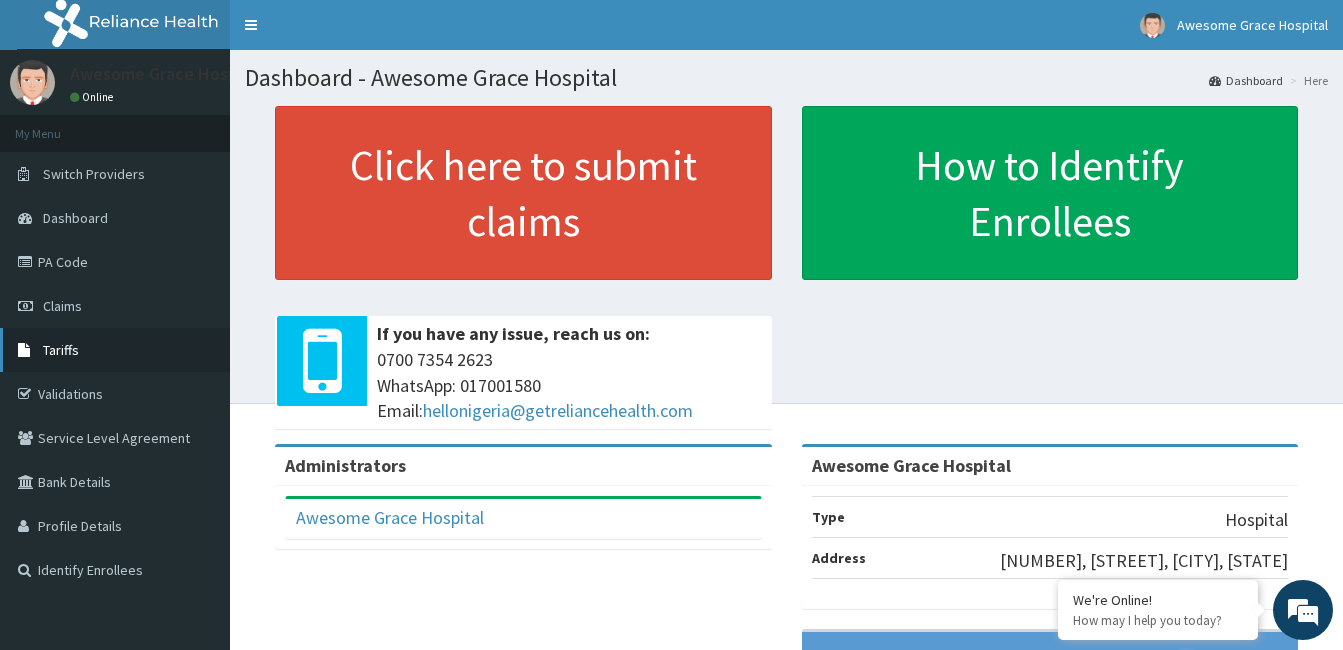 click on "Tariffs" at bounding box center [61, 350] 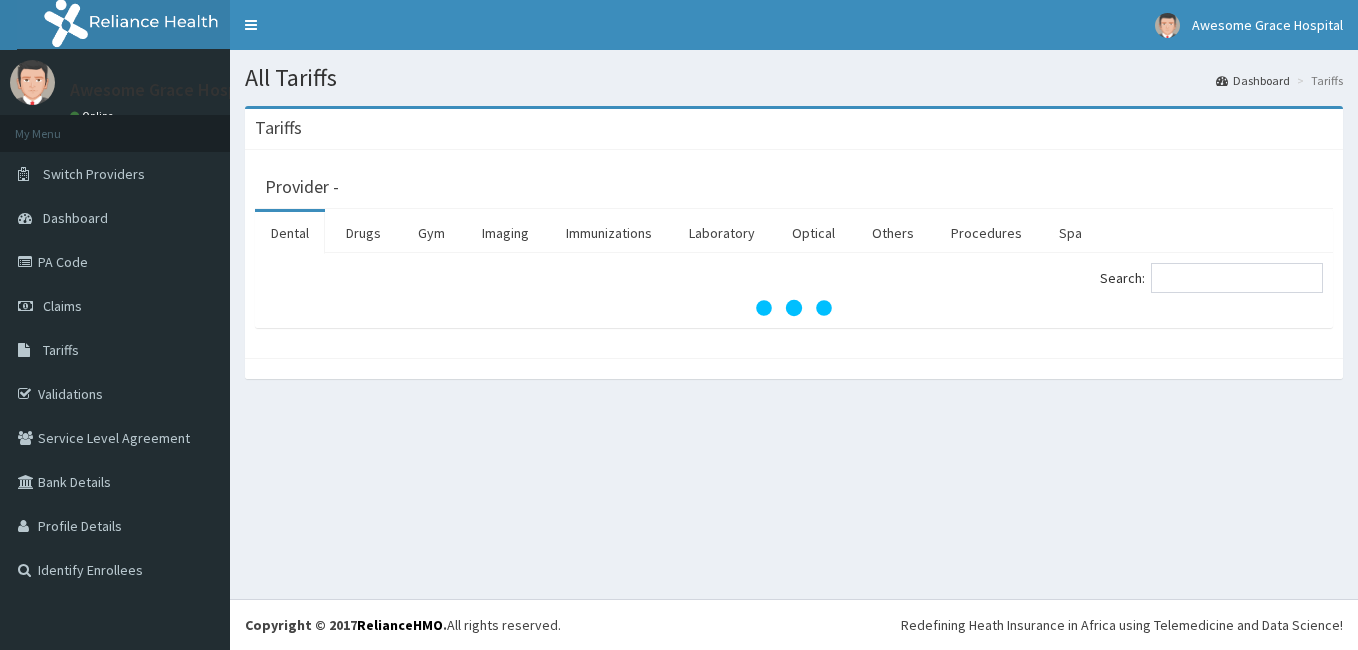 scroll, scrollTop: 0, scrollLeft: 0, axis: both 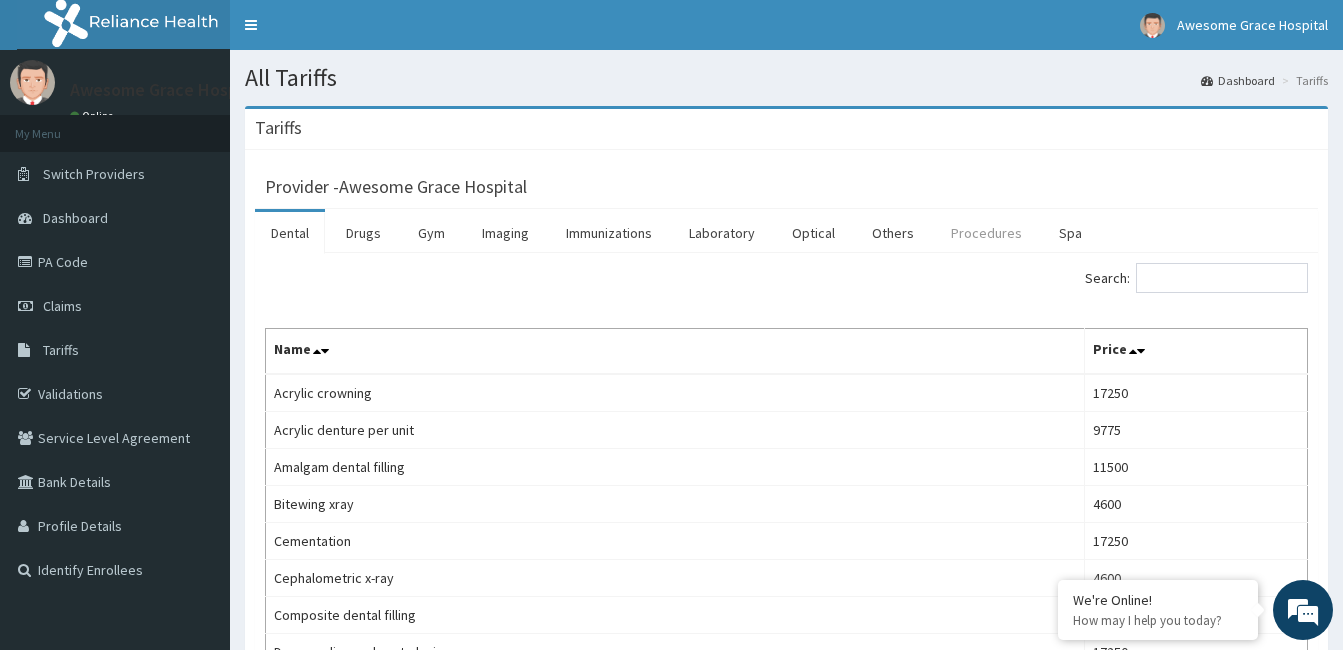 click on "Procedures" at bounding box center [986, 233] 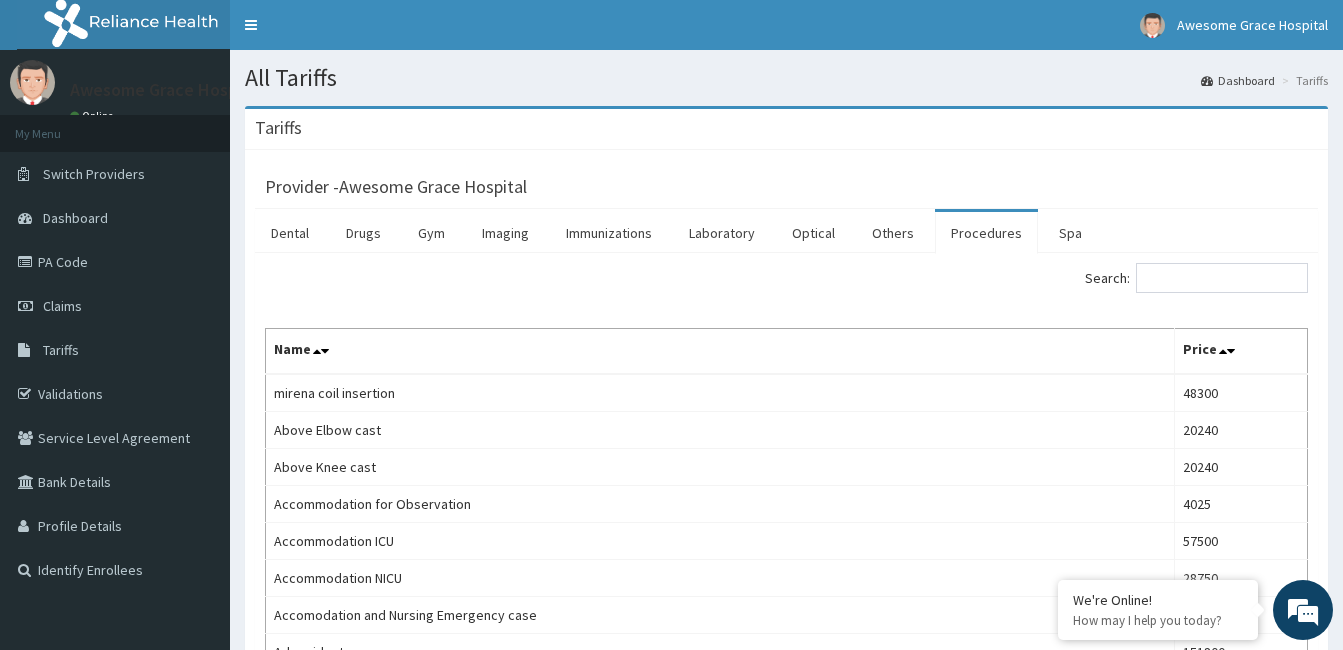 scroll, scrollTop: 0, scrollLeft: 0, axis: both 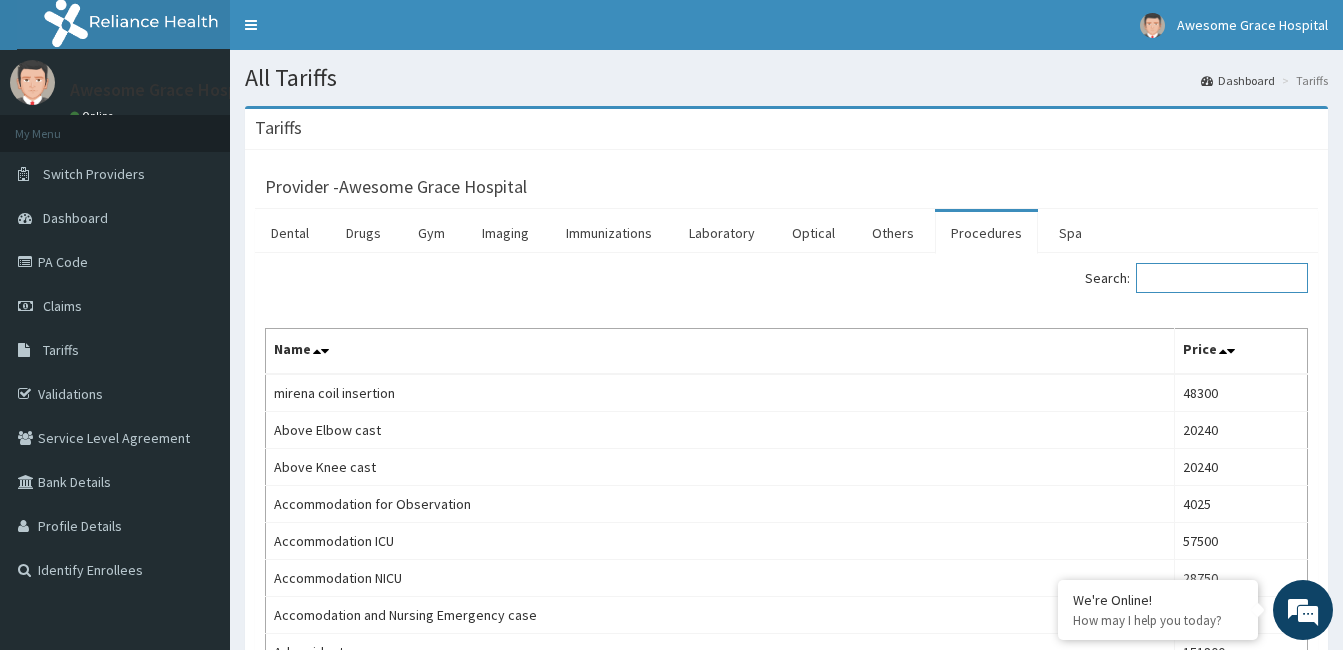 click on "Search:" at bounding box center (1222, 278) 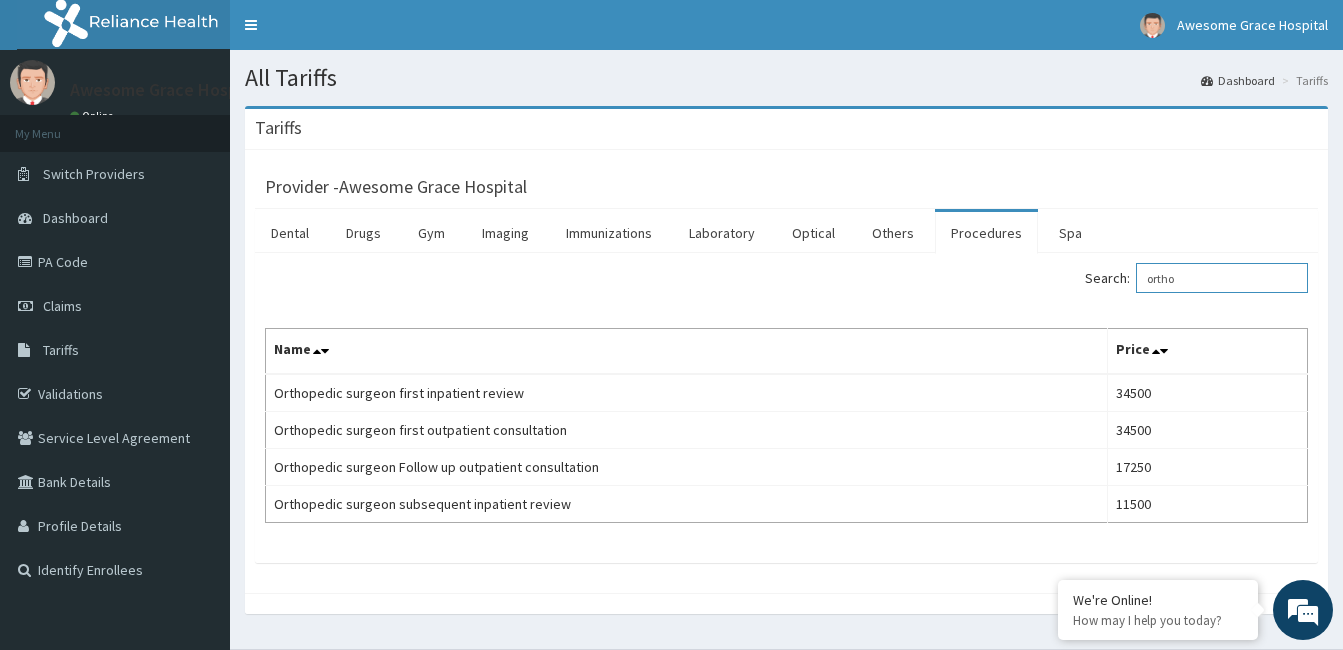 type on "ortho" 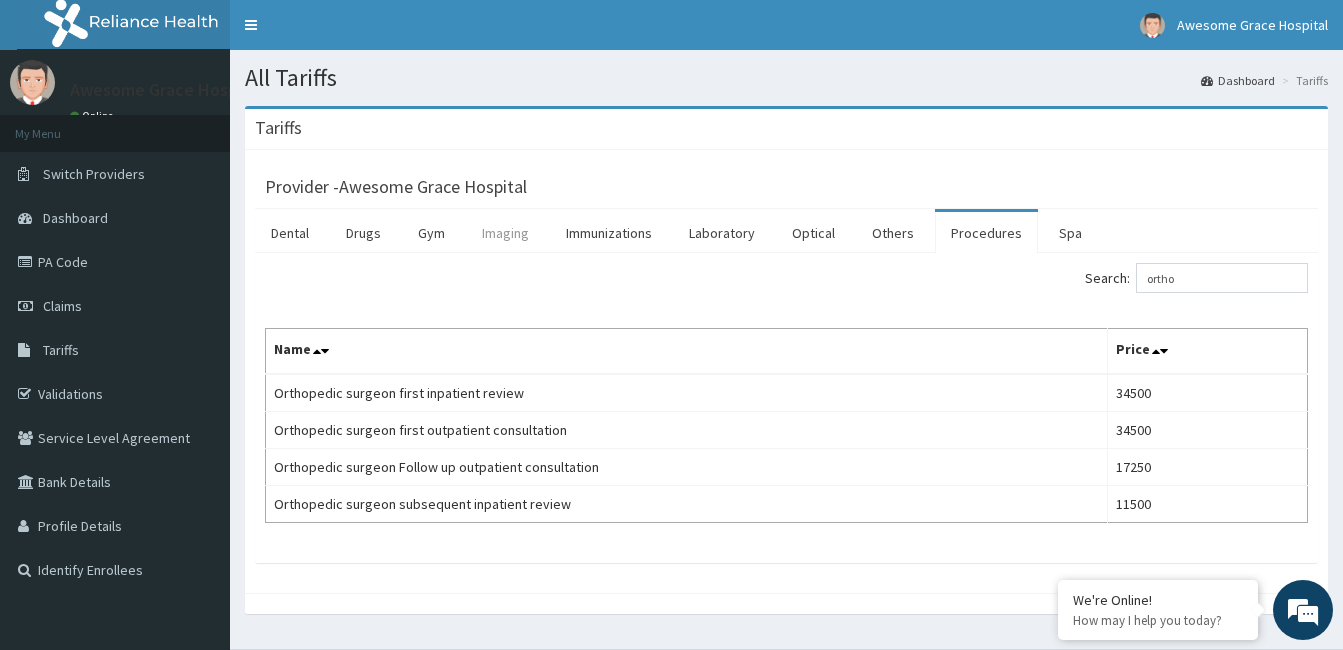 click on "Imaging" at bounding box center (505, 233) 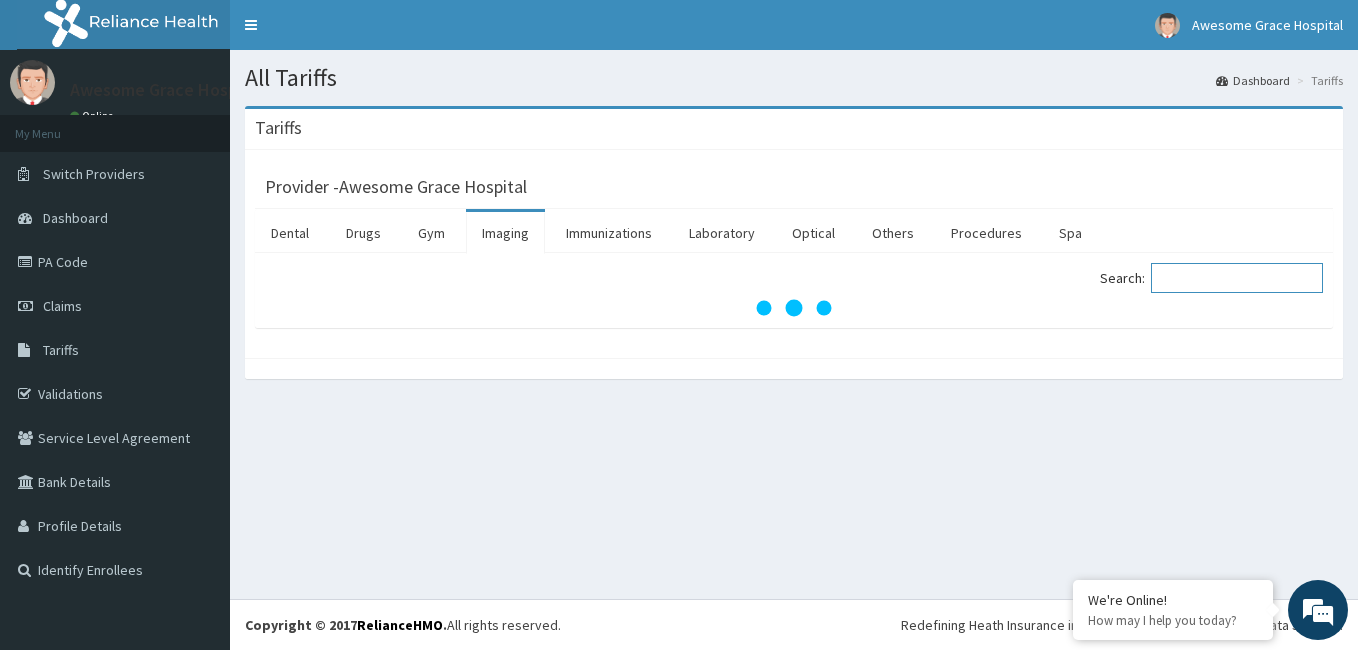 click on "Search:" at bounding box center (1237, 278) 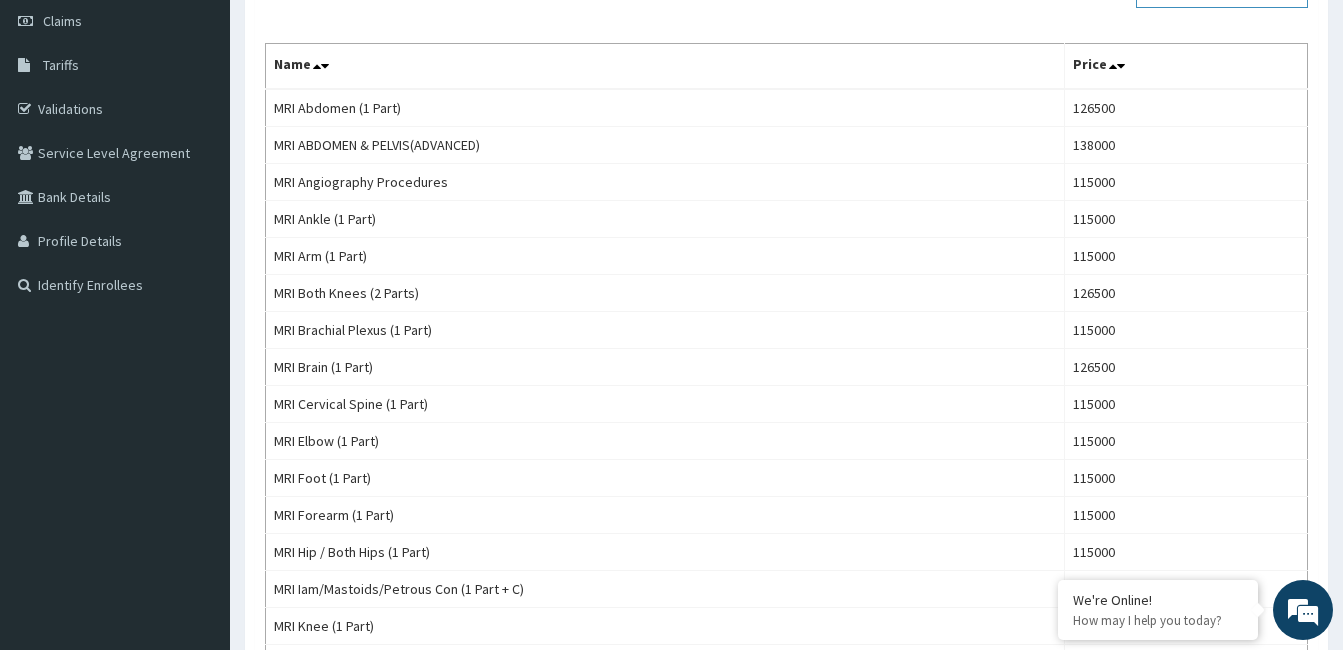 scroll, scrollTop: 320, scrollLeft: 0, axis: vertical 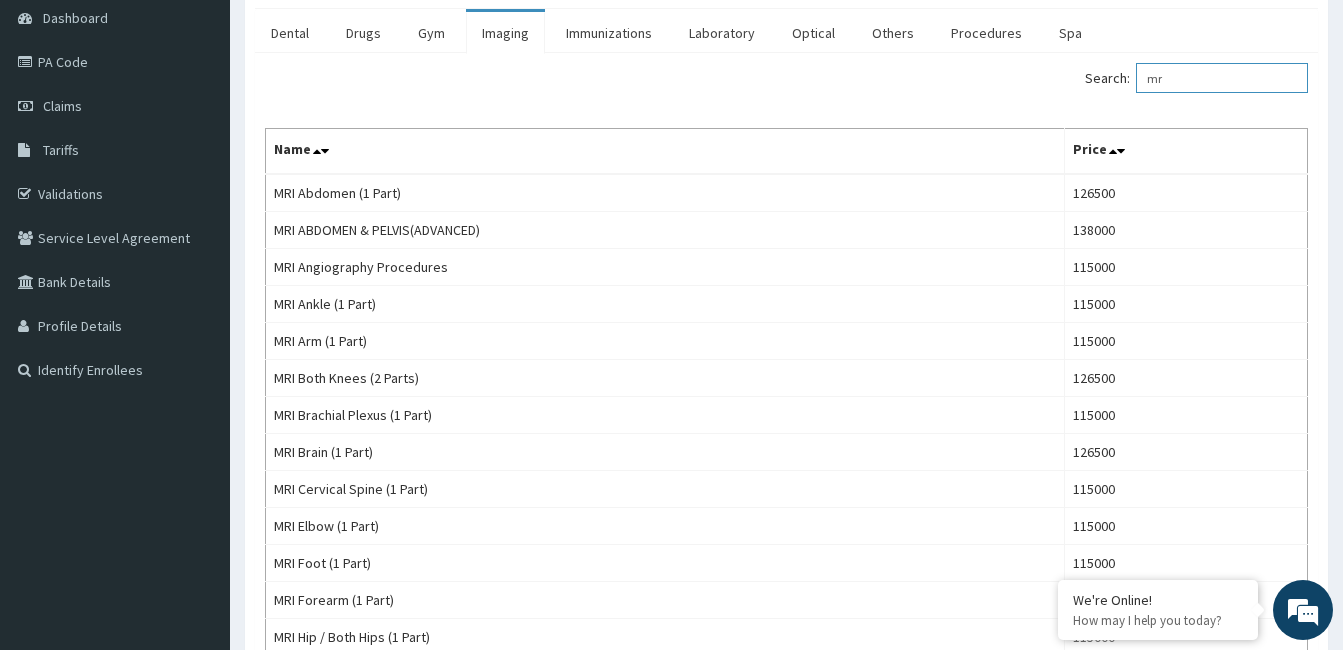 type on "m" 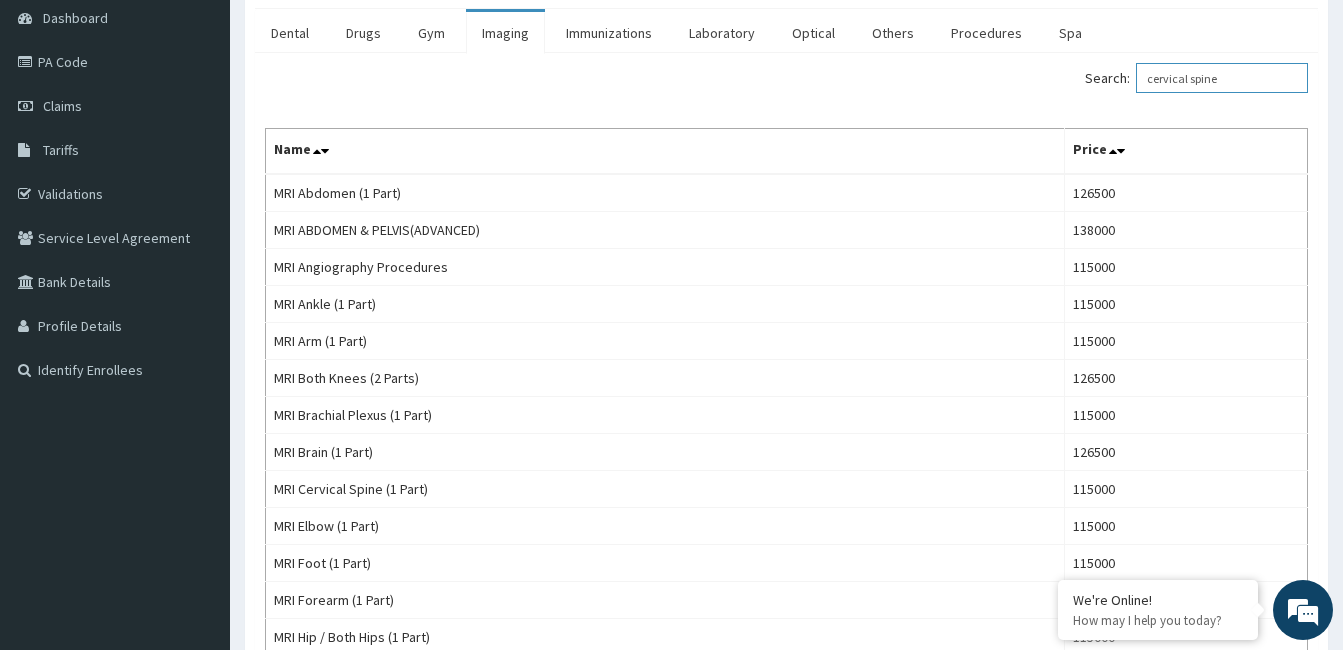 scroll, scrollTop: 0, scrollLeft: 0, axis: both 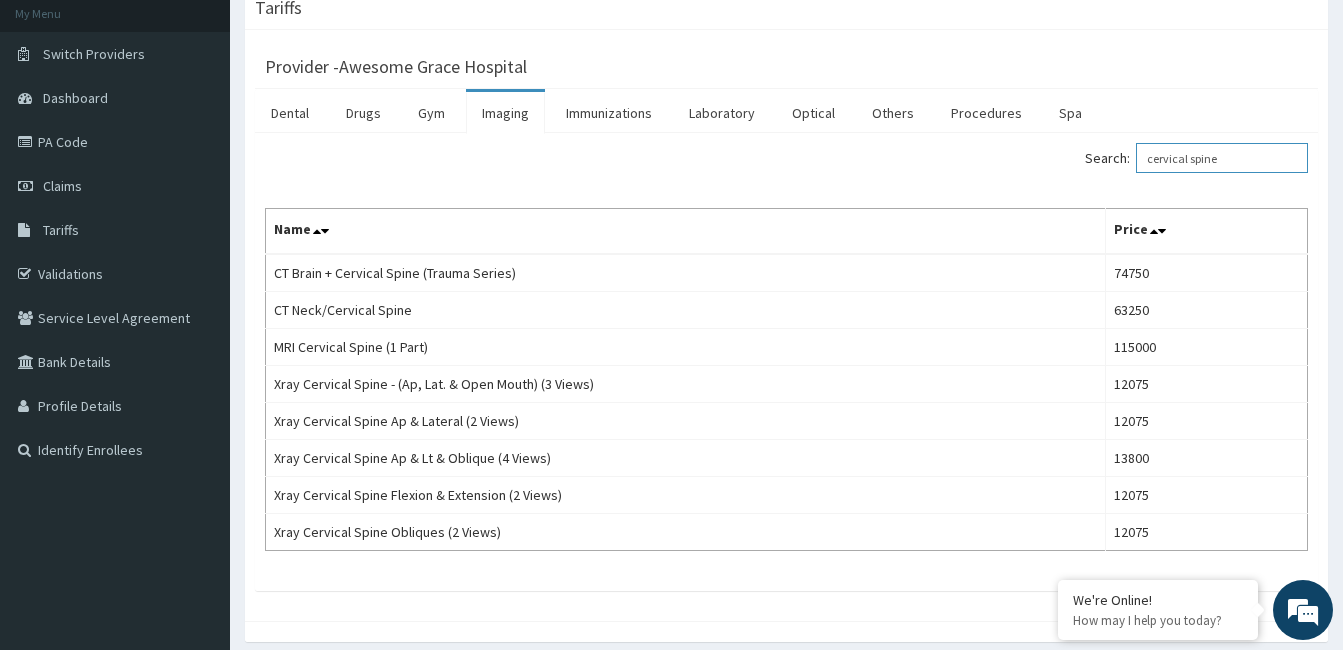 type on "cervical spine" 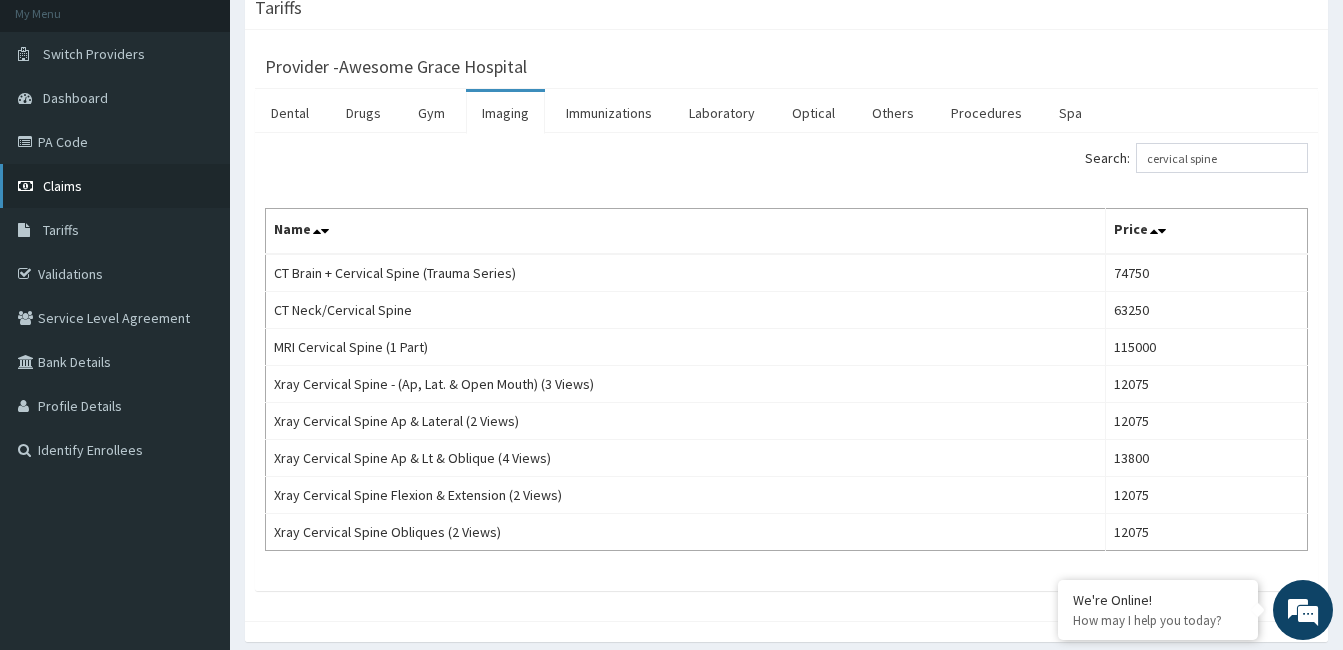 click on "Claims" at bounding box center (115, 186) 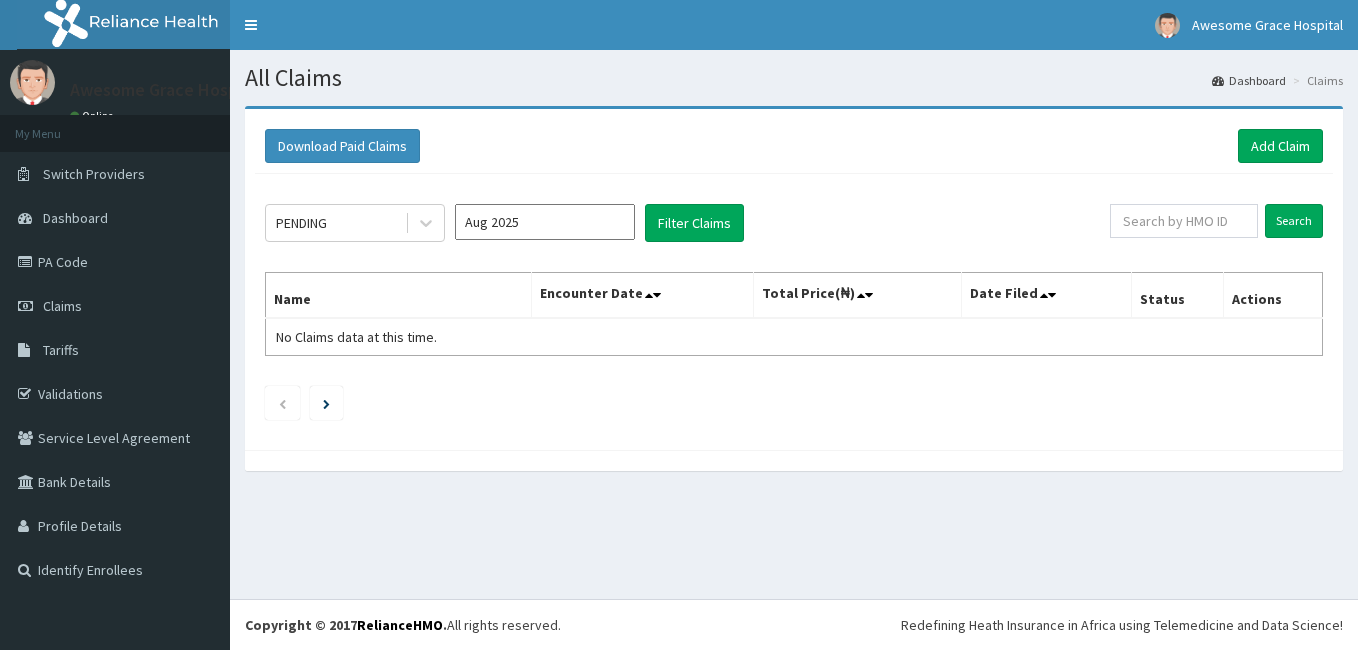 scroll, scrollTop: 0, scrollLeft: 0, axis: both 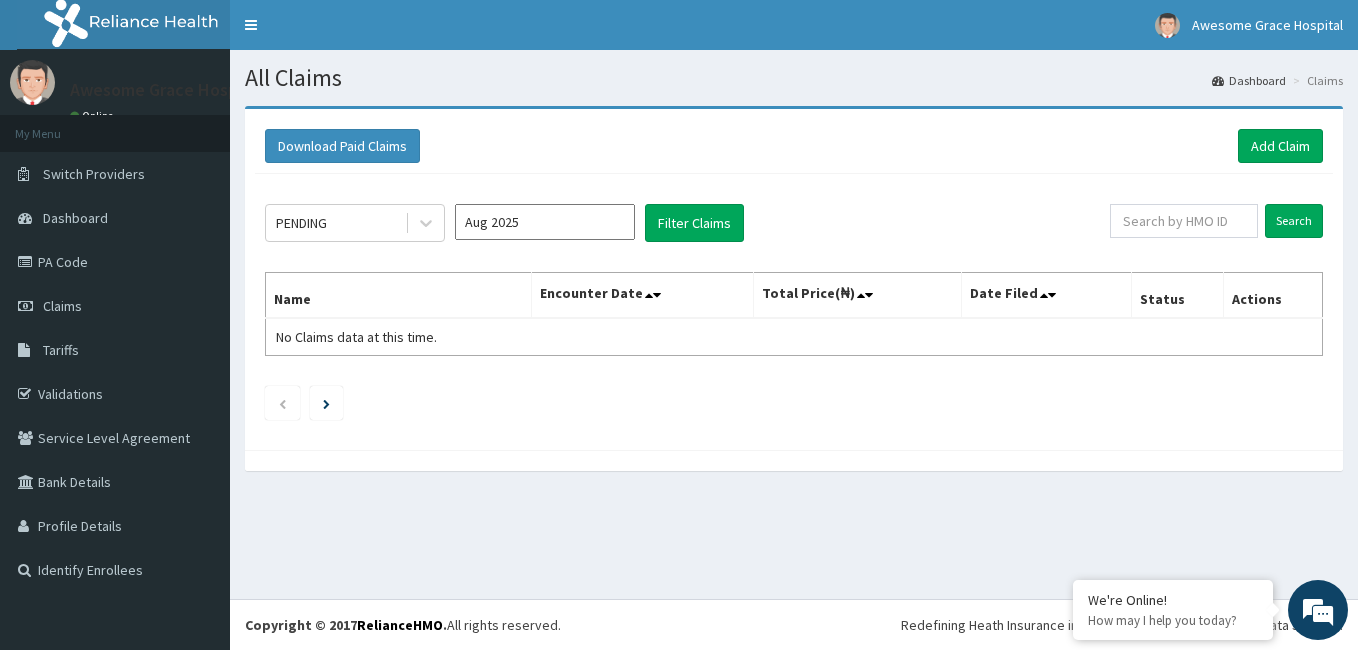 click on "Download Paid Claims Add Claim" at bounding box center [794, 146] 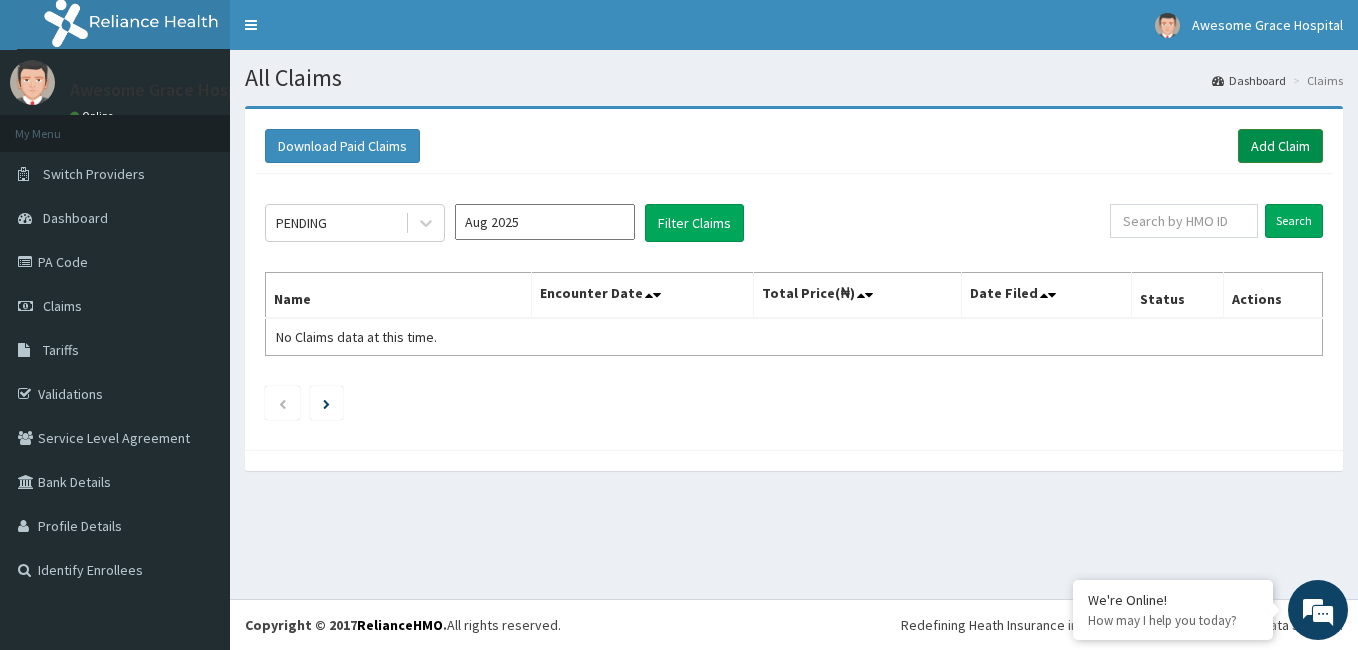 click on "Add Claim" at bounding box center [1280, 146] 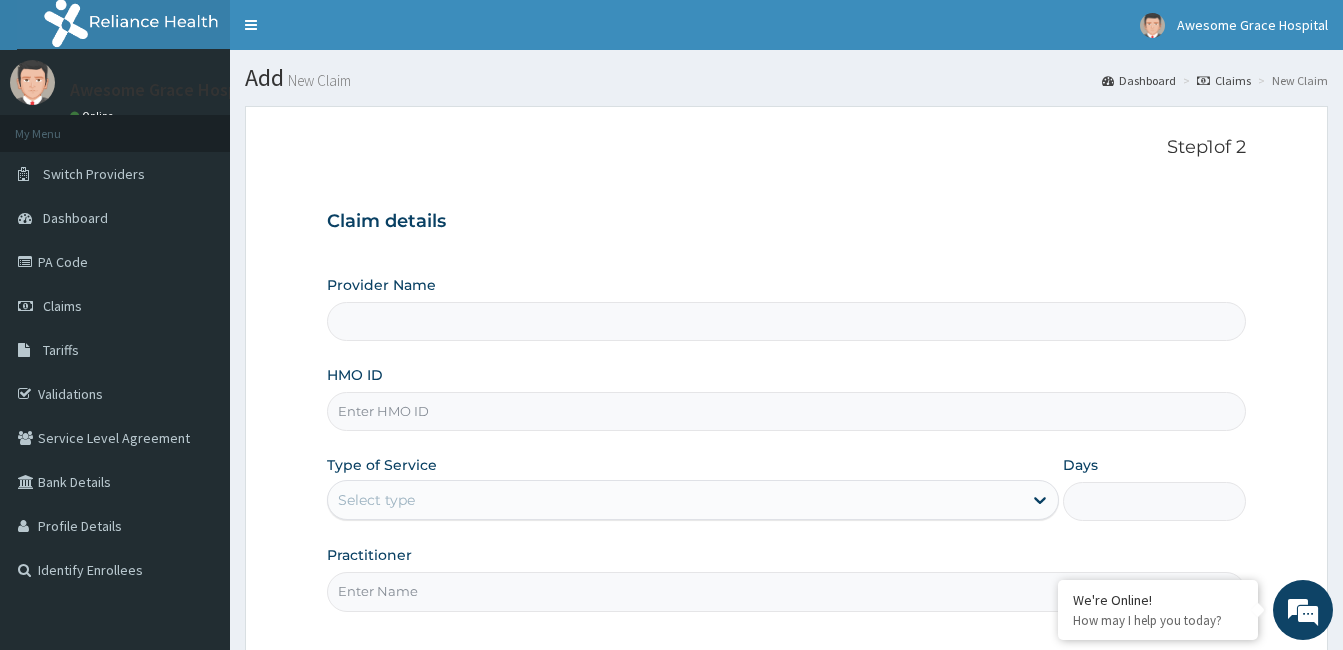 type on "Awesome Grace Hospital" 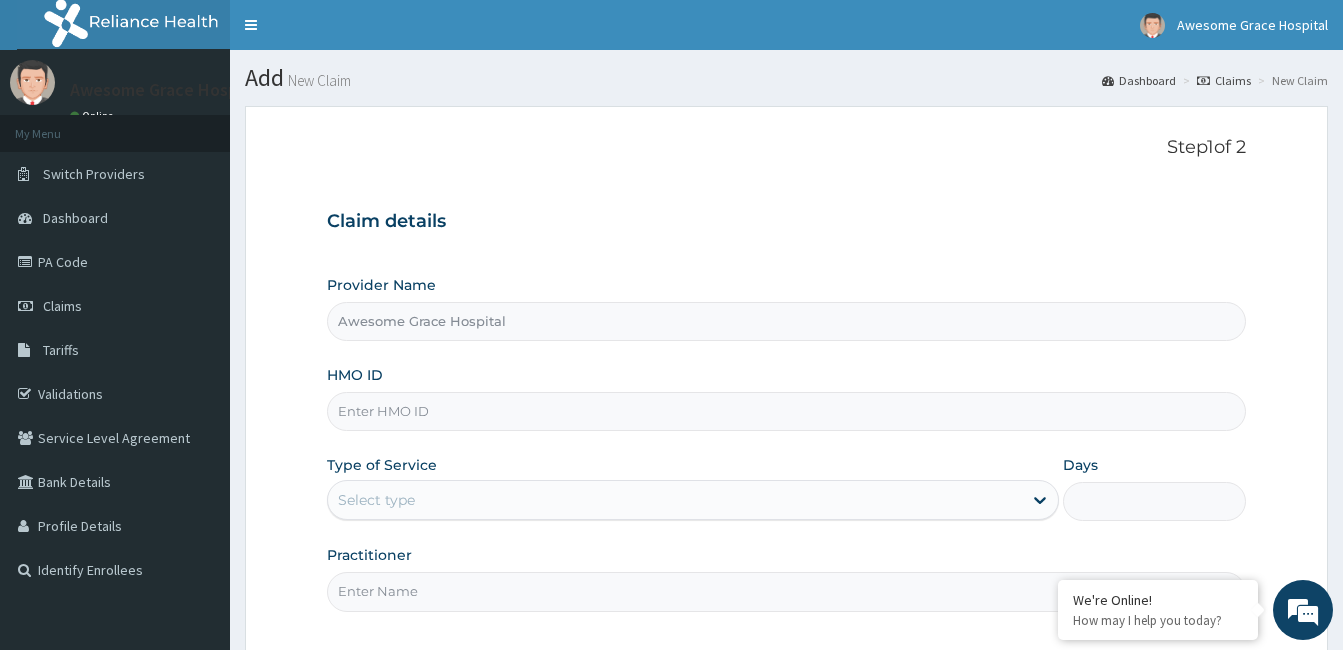 scroll, scrollTop: 0, scrollLeft: 0, axis: both 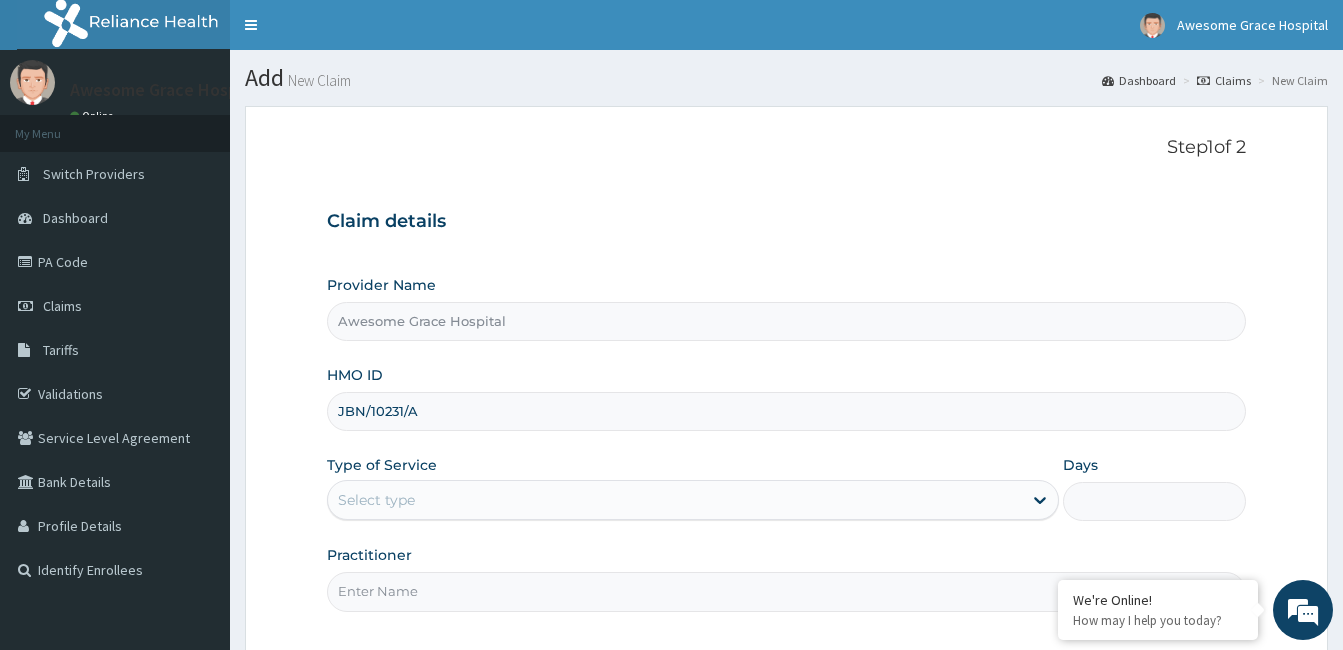 type on "JBN/10231/A" 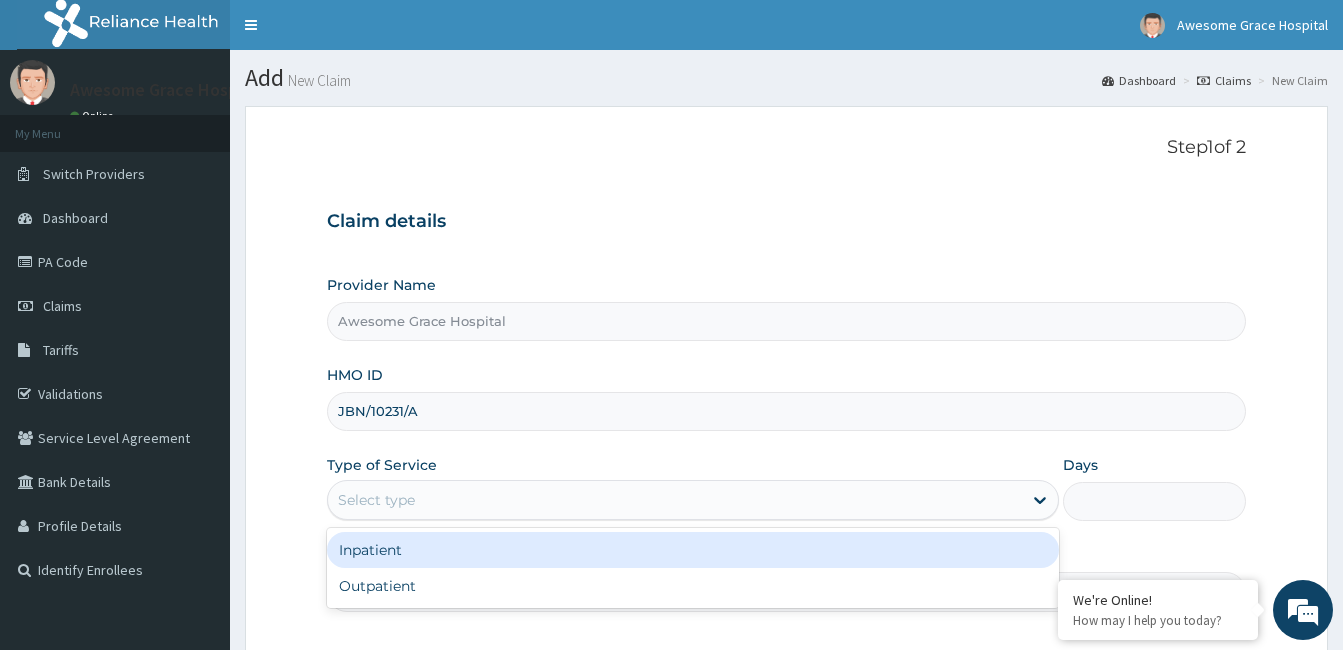 click on "Select type" at bounding box center (675, 500) 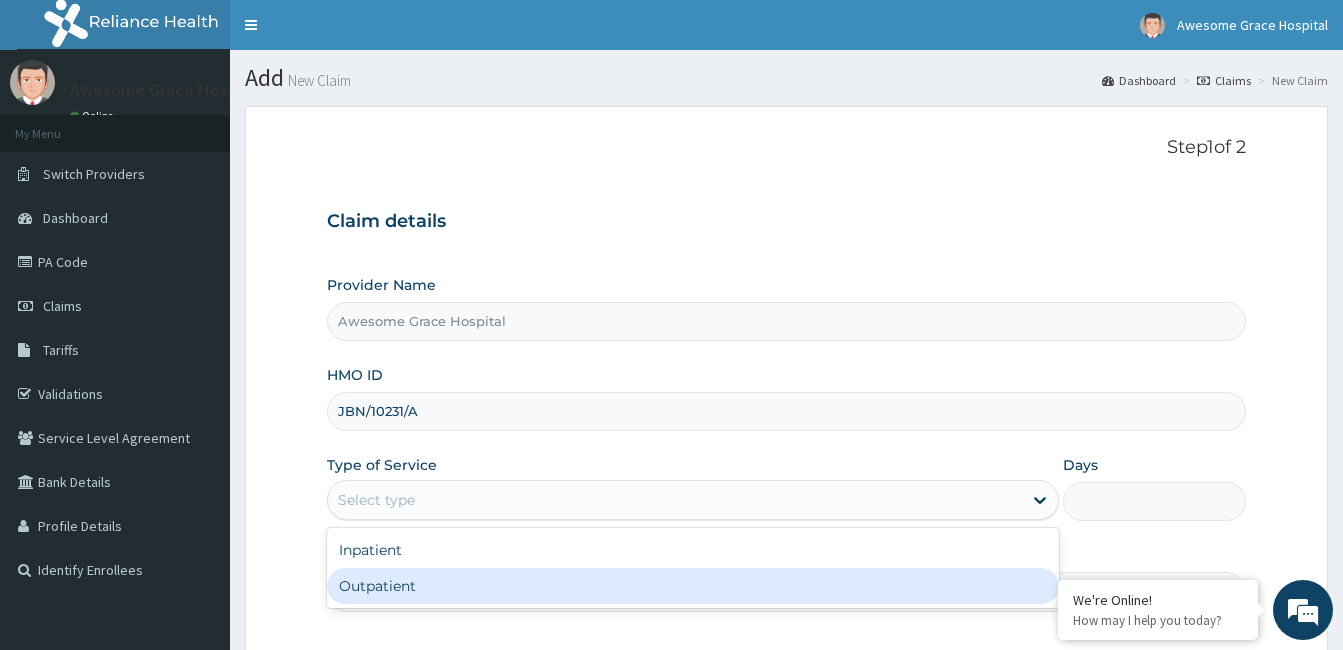 click on "Outpatient" at bounding box center [693, 586] 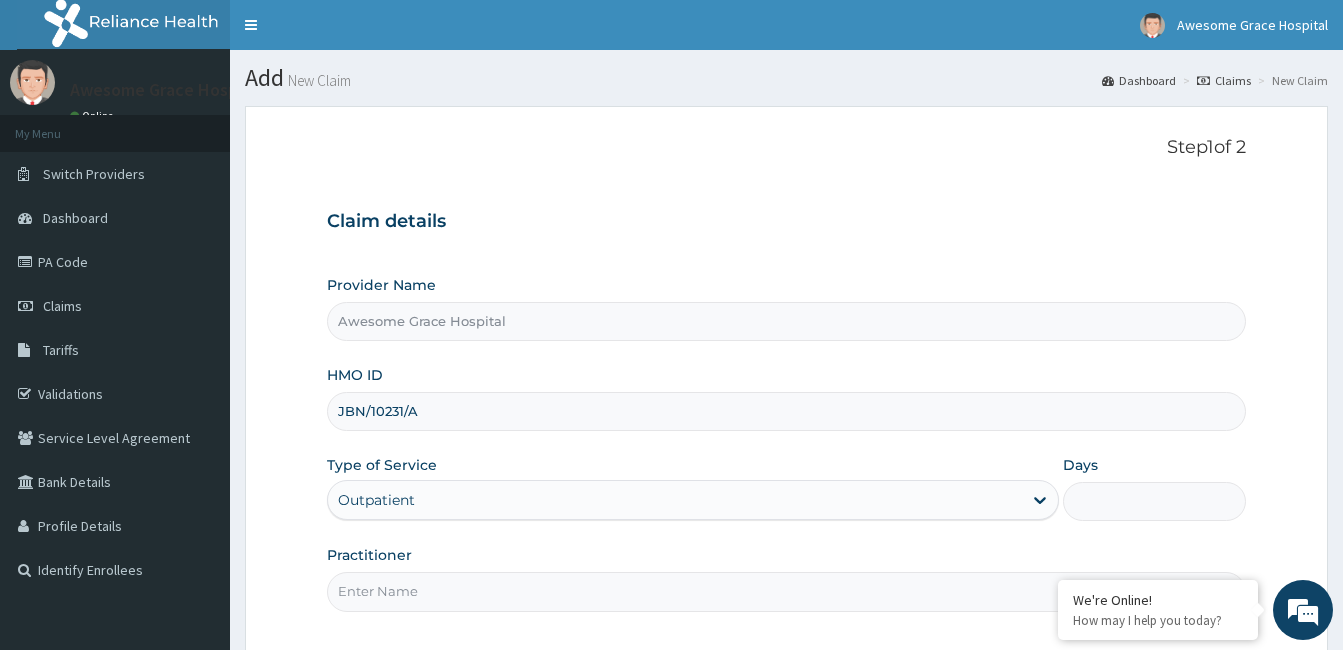 type on "1" 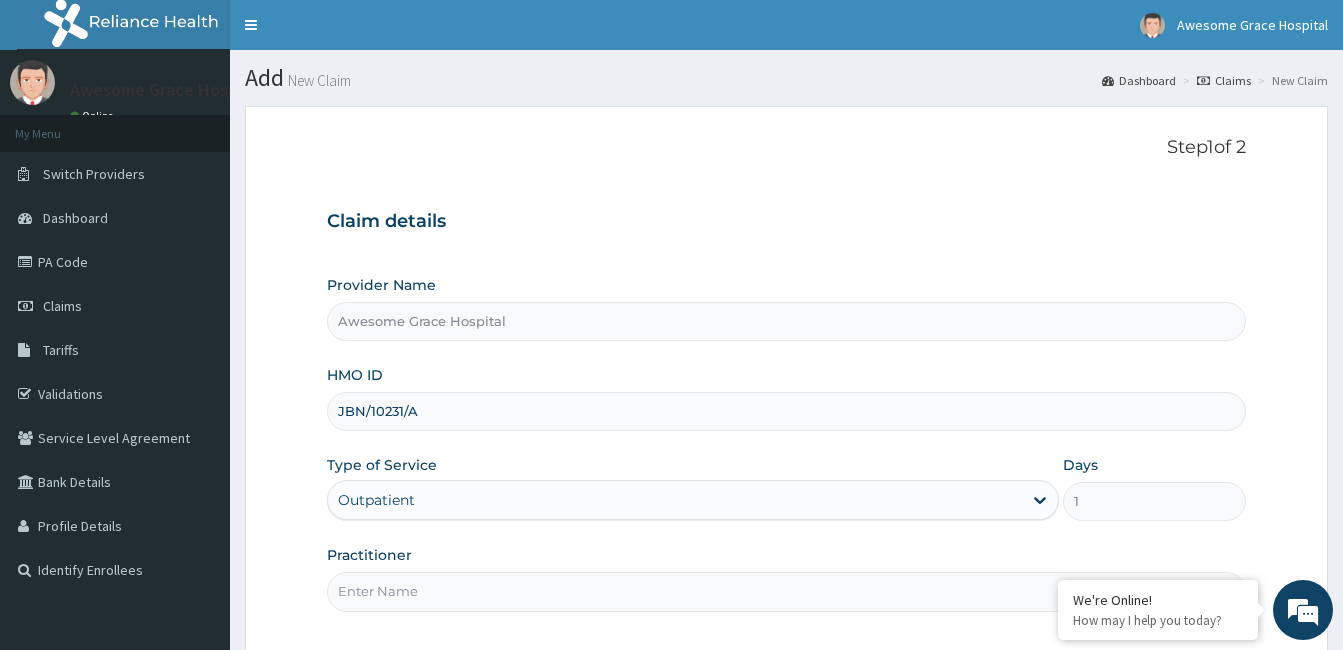 click on "Practitioner" at bounding box center (786, 591) 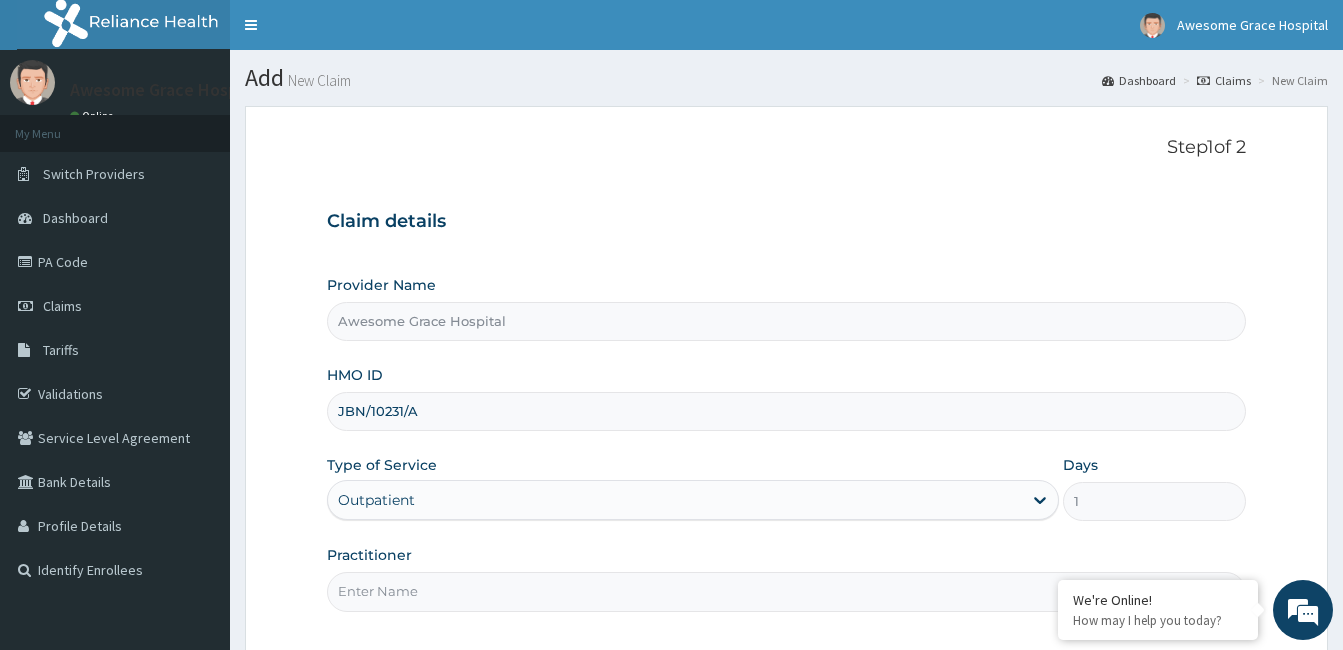 click on "Practitioner" at bounding box center [786, 591] 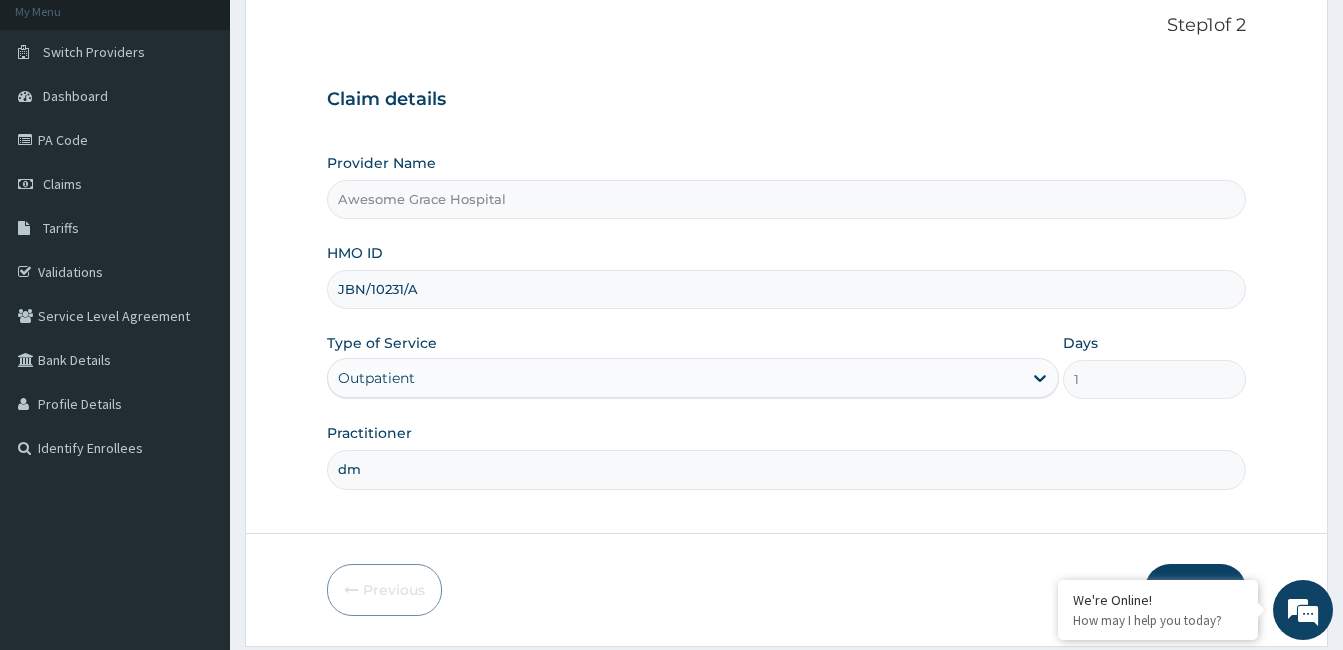 scroll, scrollTop: 185, scrollLeft: 0, axis: vertical 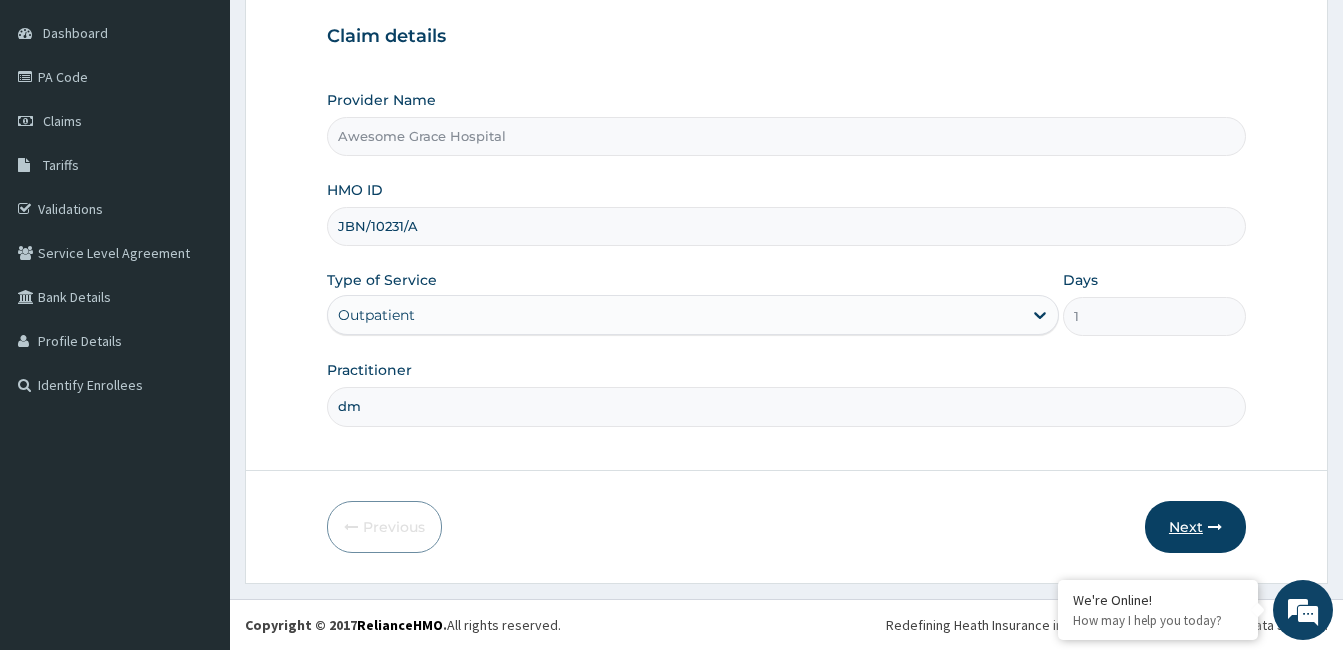 type on "dm" 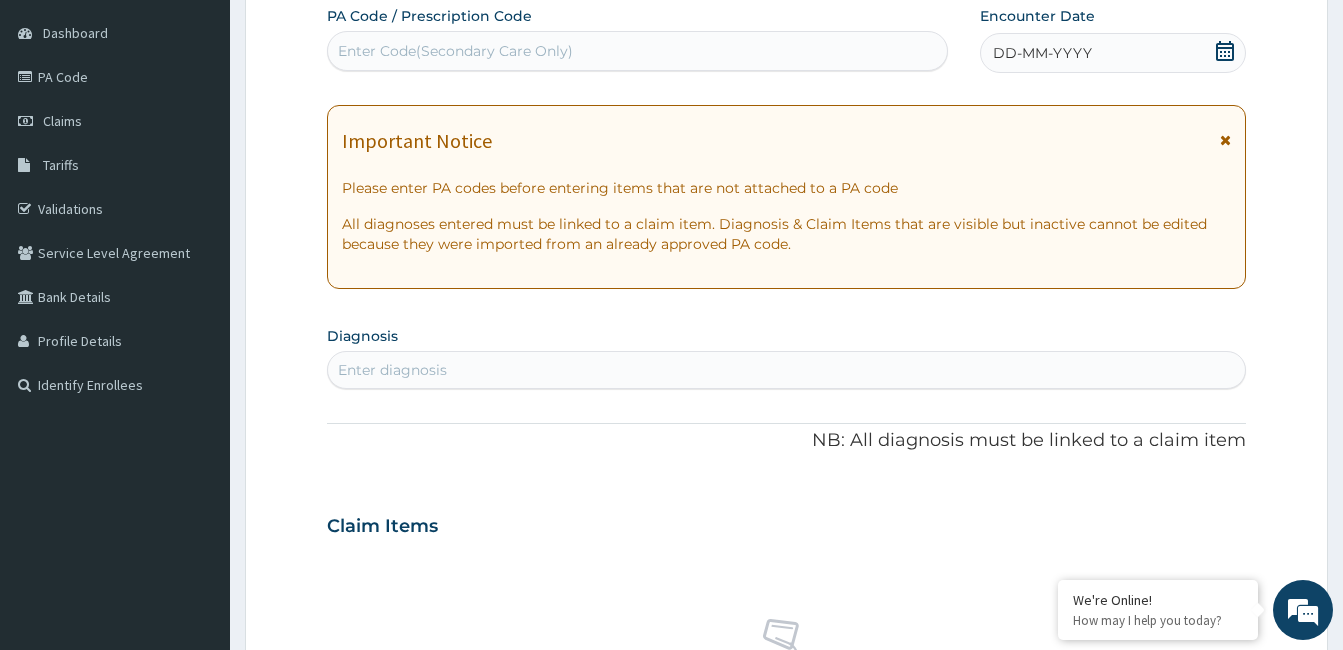 click on "Enter Code(Secondary Care Only)" at bounding box center (455, 51) 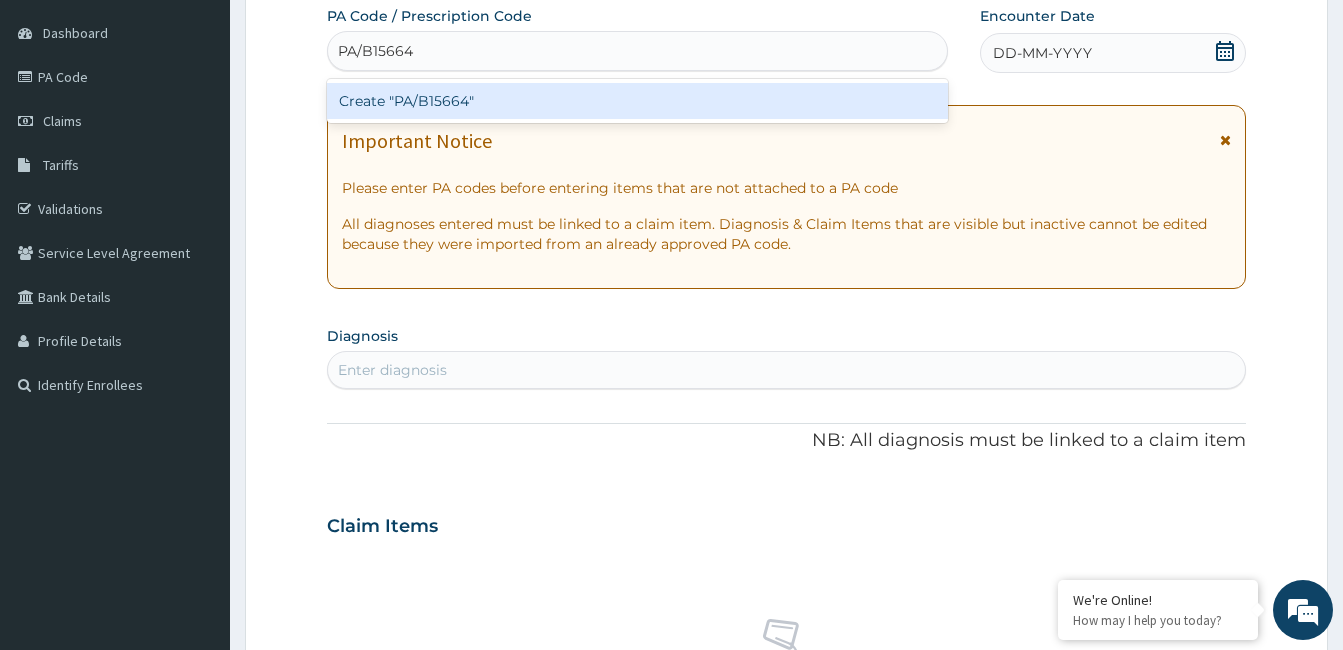 click on "Create "PA/B15664"" at bounding box center (637, 101) 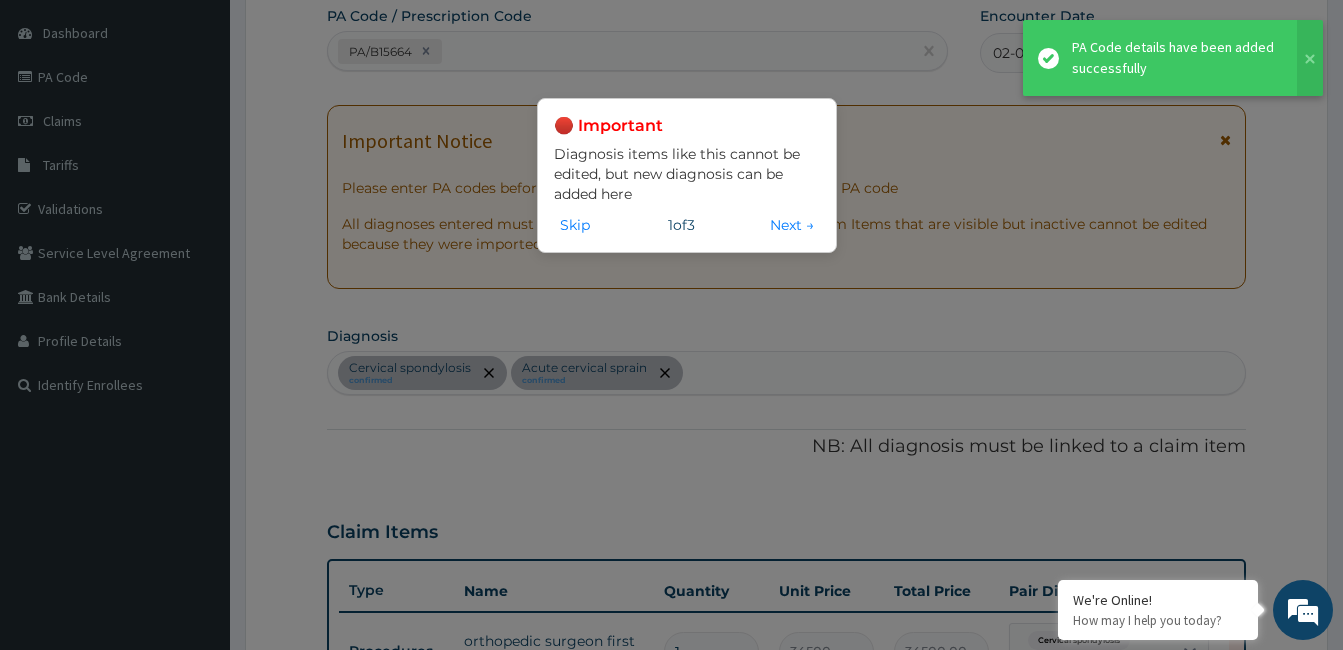 scroll, scrollTop: 666, scrollLeft: 0, axis: vertical 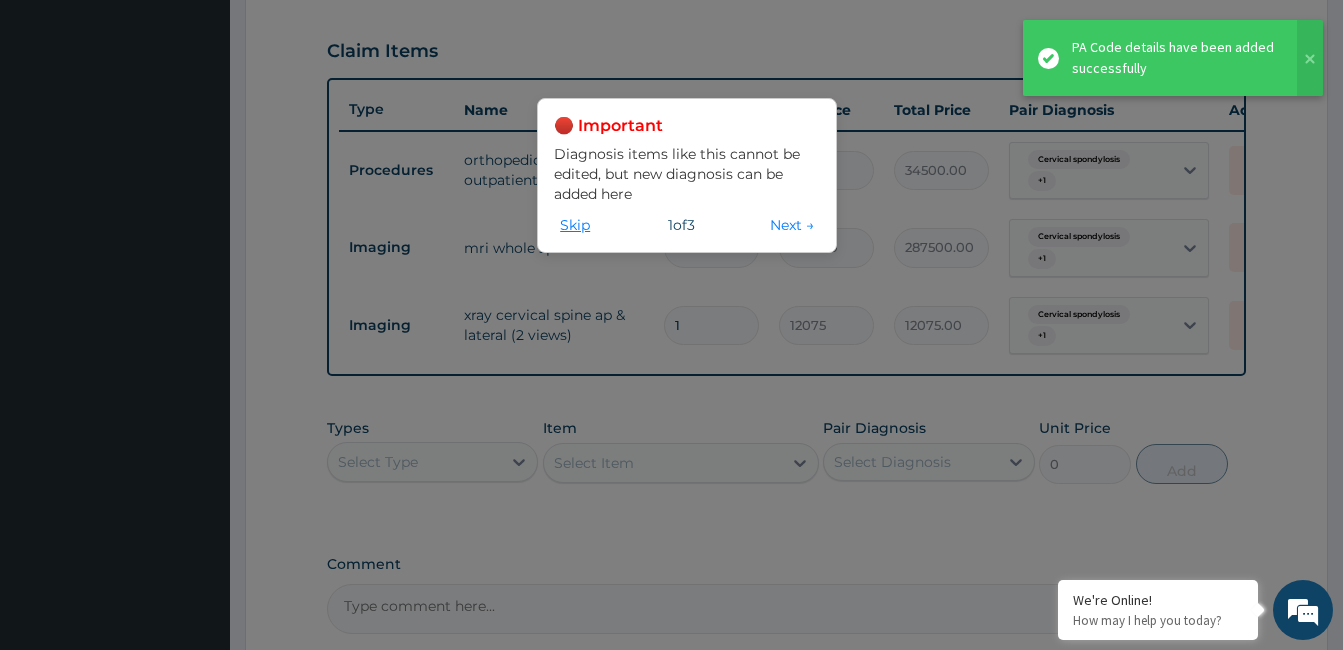 click on "Skip" at bounding box center (575, 225) 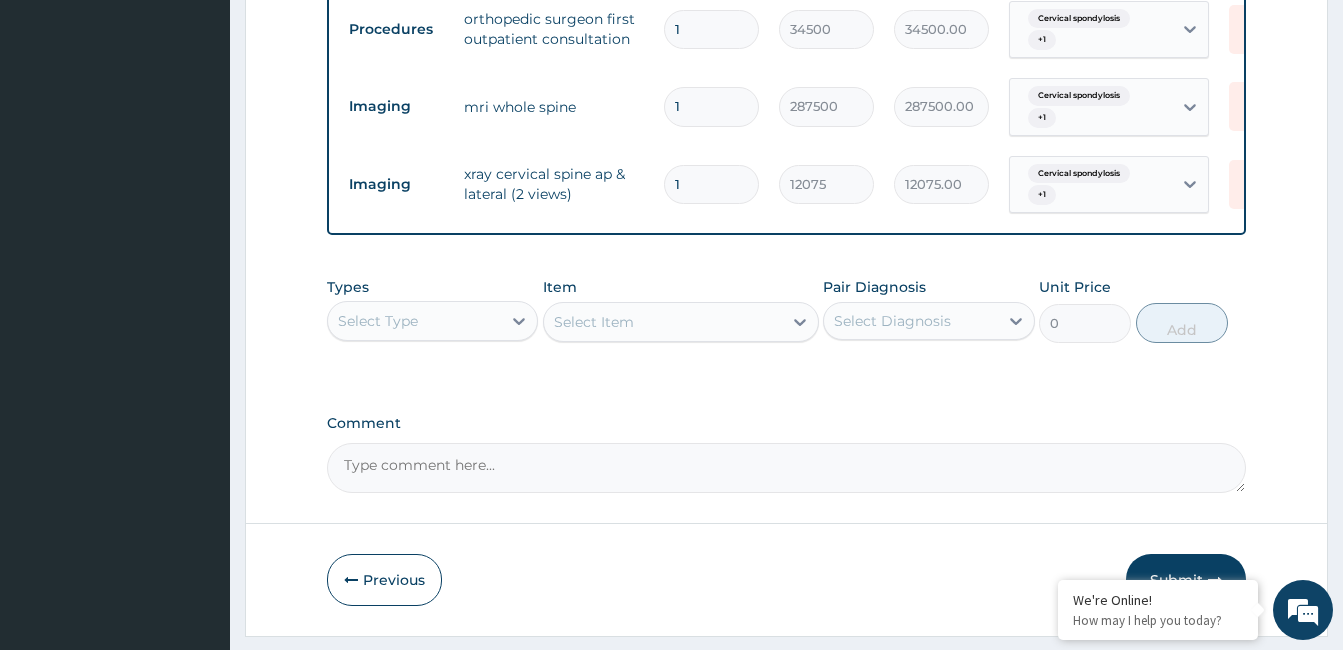 scroll, scrollTop: 875, scrollLeft: 0, axis: vertical 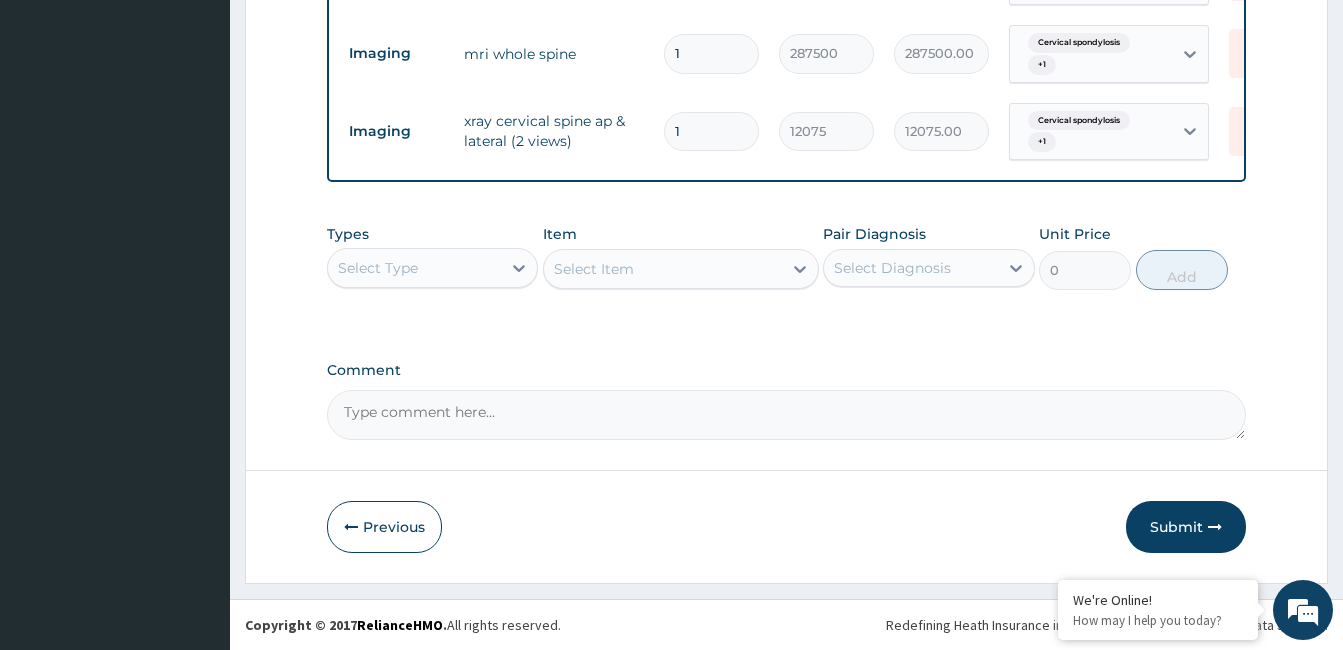 click on "Step  2  of 2 PA Code / Prescription Code PA/B15664 Encounter Date 02-08-2025 Important Notice Please enter PA codes before entering items that are not attached to a PA code   All diagnoses entered must be linked to a claim item. Diagnosis & Claim Items that are visible but inactive cannot be edited because they were imported from an already approved PA code. Diagnosis Cervical spondylosis confirmed Acute cervical sprain confirmed NB: All diagnosis must be linked to a claim item Claim Items Type Name Quantity Unit Price Total Price Pair Diagnosis Actions Procedures orthopedic surgeon first outpatient consultation 1 34500 34500.00 Cervical spondylosis  + 1 Delete Imaging mri whole spine 1 287500 287500.00 Cervical spondylosis  + 1 Delete Imaging xray cervical spine ap & lateral (2 views) 1 12075 12075.00 Cervical spondylosis  + 1 Delete Types Select Type Item Select Item Pair Diagnosis Select Diagnosis Unit Price 0 Add Comment     Previous   Submit" at bounding box center [786, -85] 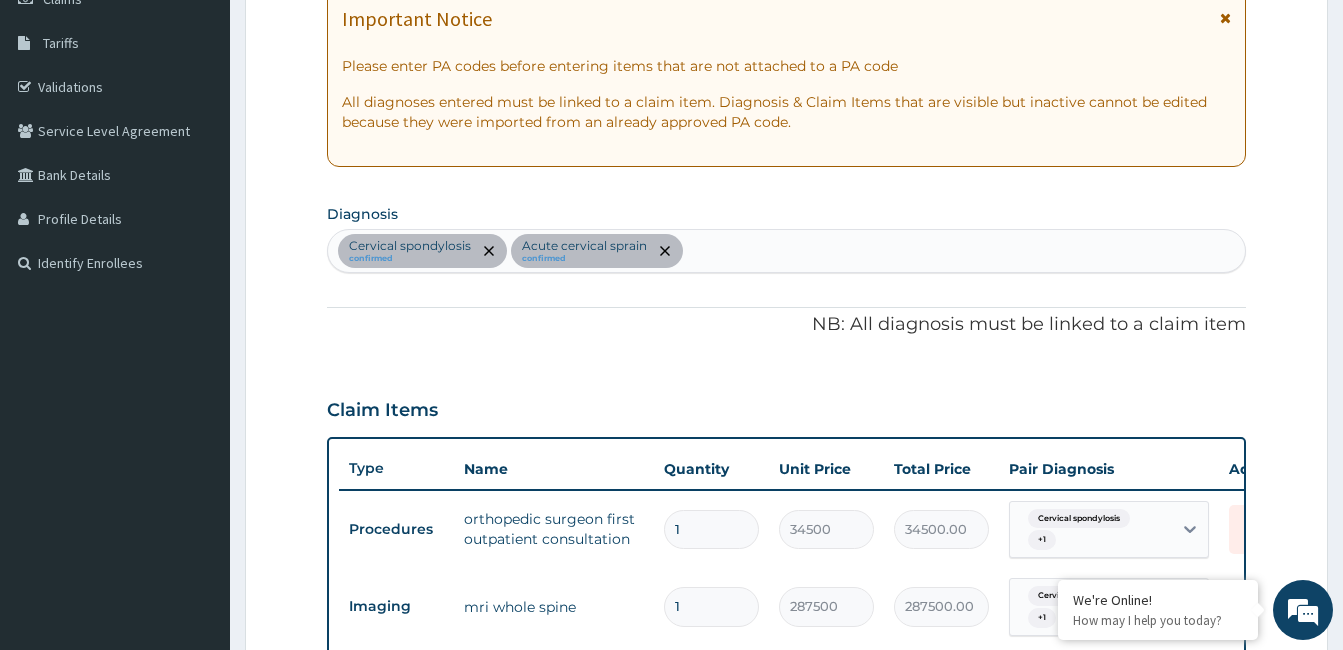 scroll, scrollTop: 0, scrollLeft: 0, axis: both 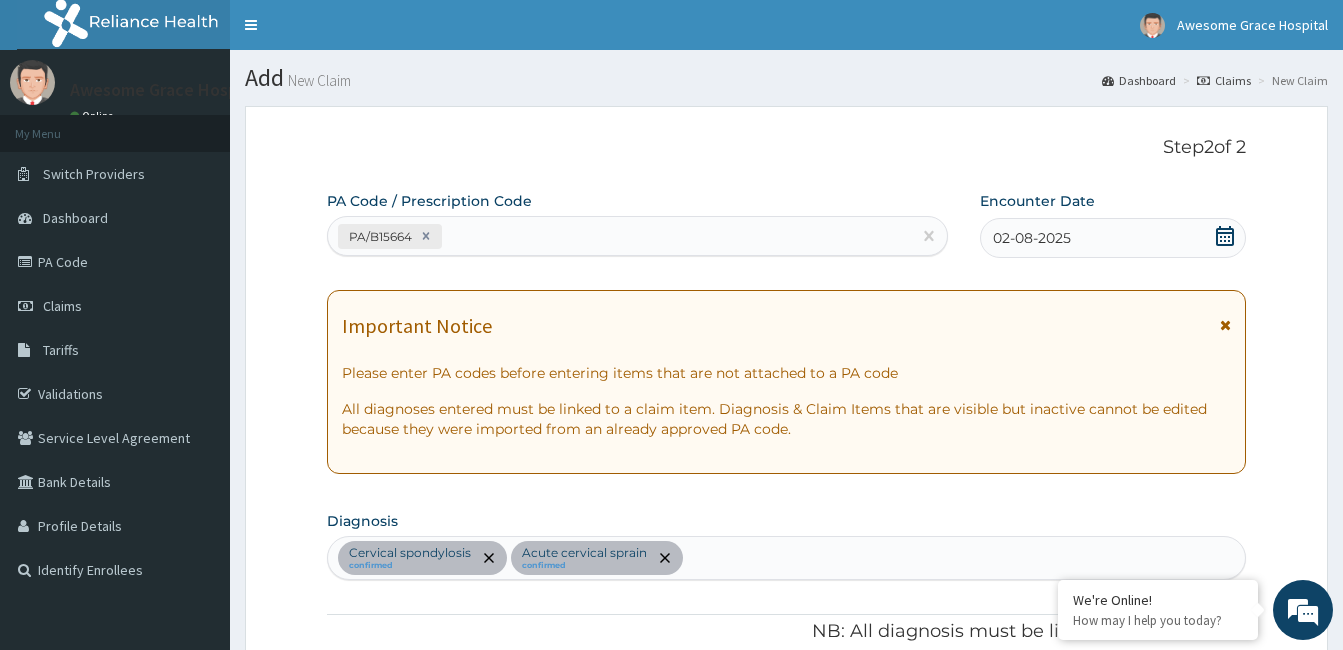 click on "Step  2  of 2" at bounding box center [786, 148] 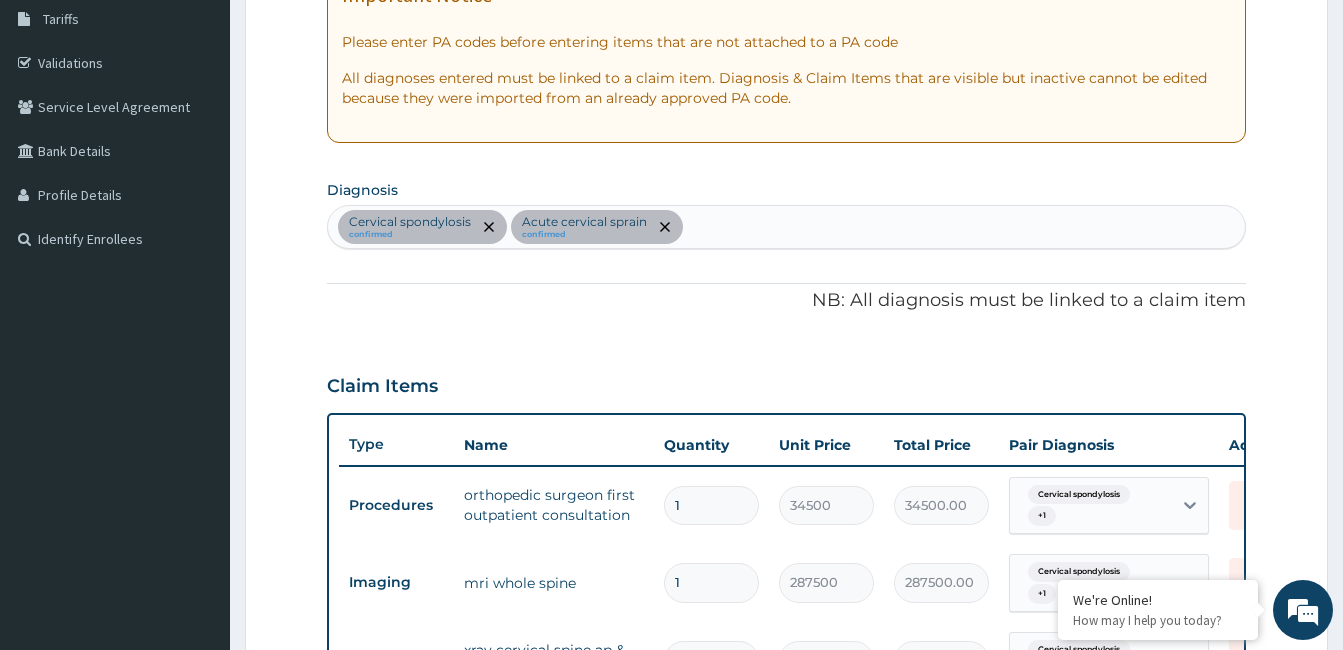 scroll, scrollTop: 568, scrollLeft: 0, axis: vertical 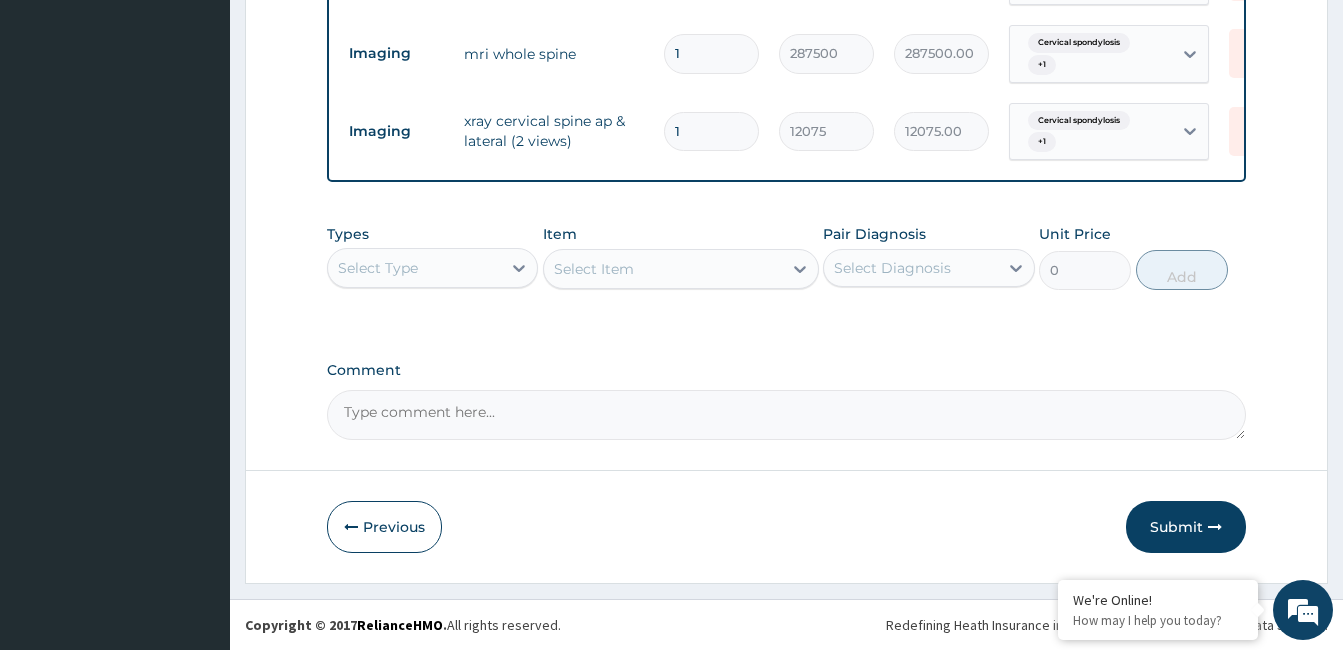 click on "Step  2  of 2 PA Code / Prescription Code PA/B15664 Encounter Date 02-08-2025 Important Notice Please enter PA codes before entering items that are not attached to a PA code   All diagnoses entered must be linked to a claim item. Diagnosis & Claim Items that are visible but inactive cannot be edited because they were imported from an already approved PA code. Diagnosis Cervical spondylosis confirmed Acute cervical sprain confirmed NB: All diagnosis must be linked to a claim item Claim Items Type Name Quantity Unit Price Total Price Pair Diagnosis Actions Procedures orthopedic surgeon first outpatient consultation 1 34500 34500.00 Cervical spondylosis  + 1 Delete Imaging mri whole spine 1 287500 287500.00 Cervical spondylosis  + 1 Delete Imaging xray cervical spine ap & lateral (2 views) 1 12075 12075.00 Cervical spondylosis  + 1 Delete Types Select Type Item Select Item Pair Diagnosis Select Diagnosis Unit Price 0 Add Comment     Previous   Submit" at bounding box center [786, -85] 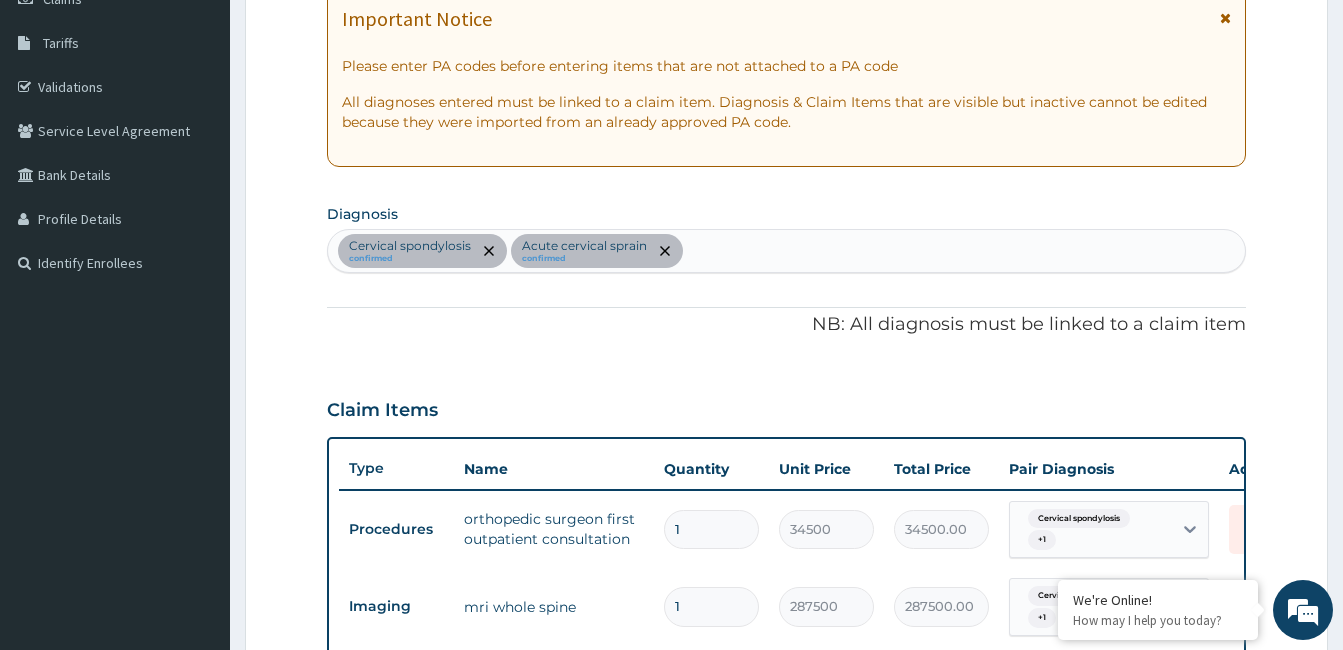 scroll, scrollTop: 52, scrollLeft: 0, axis: vertical 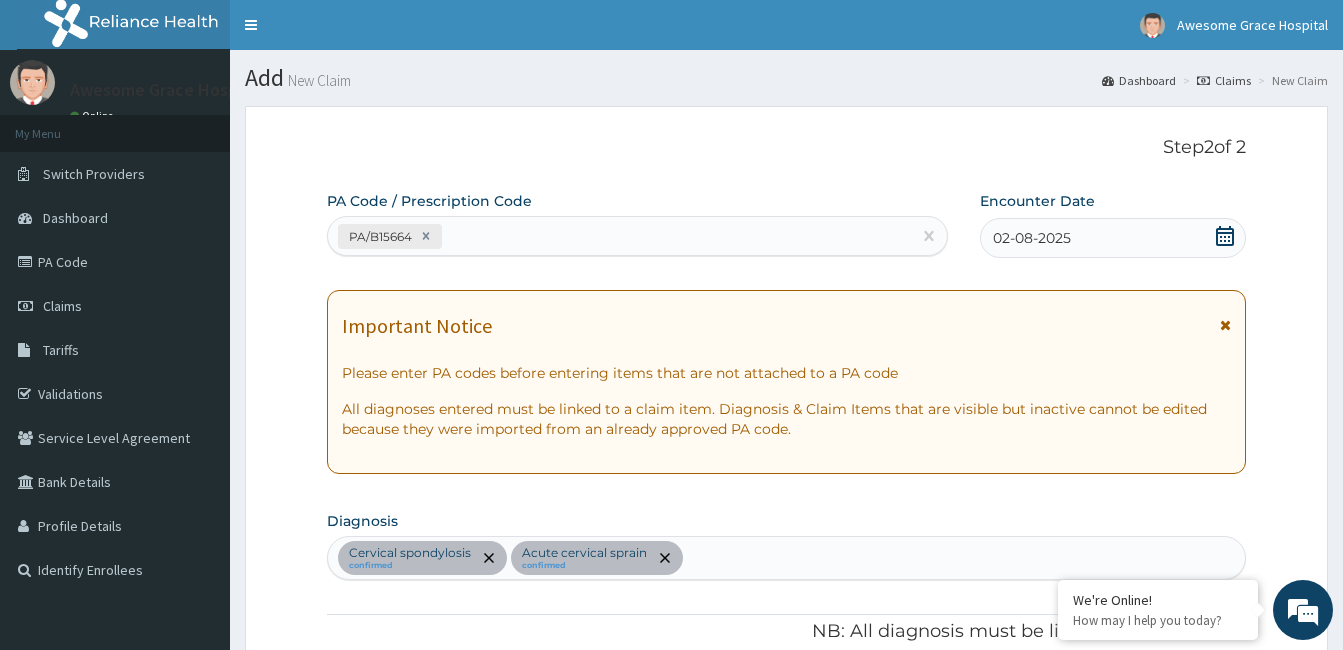 click on "Step  2  of 2" at bounding box center [786, 148] 